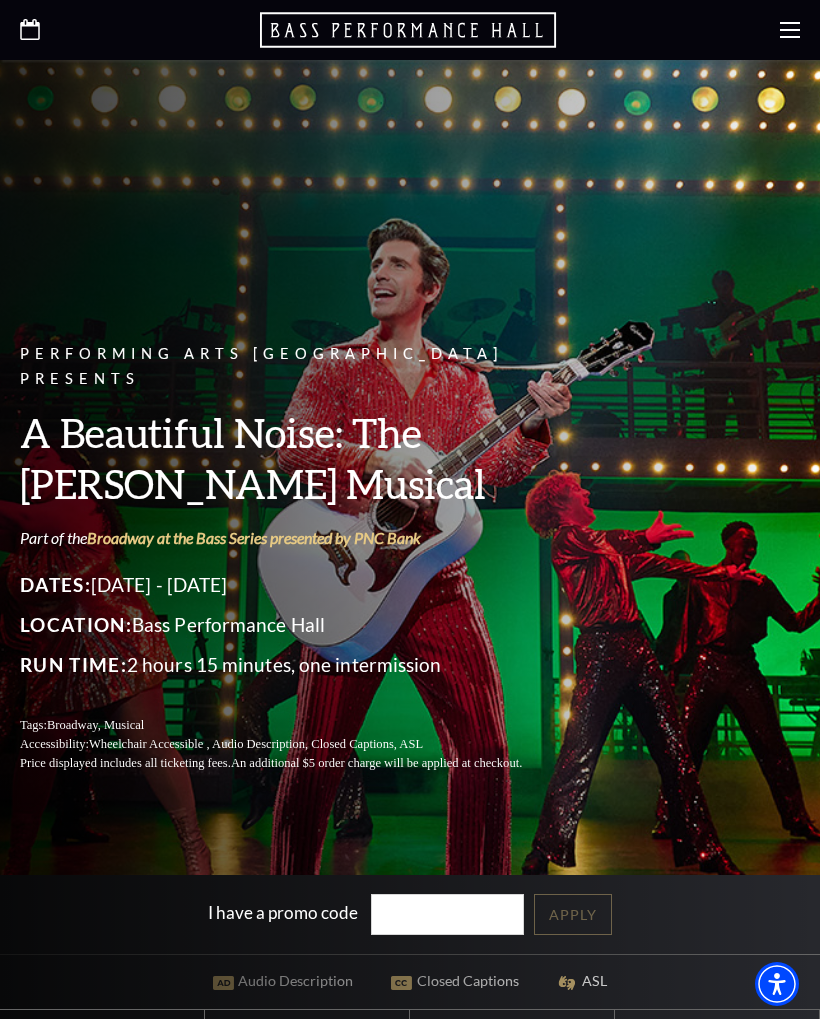 scroll, scrollTop: 0, scrollLeft: 0, axis: both 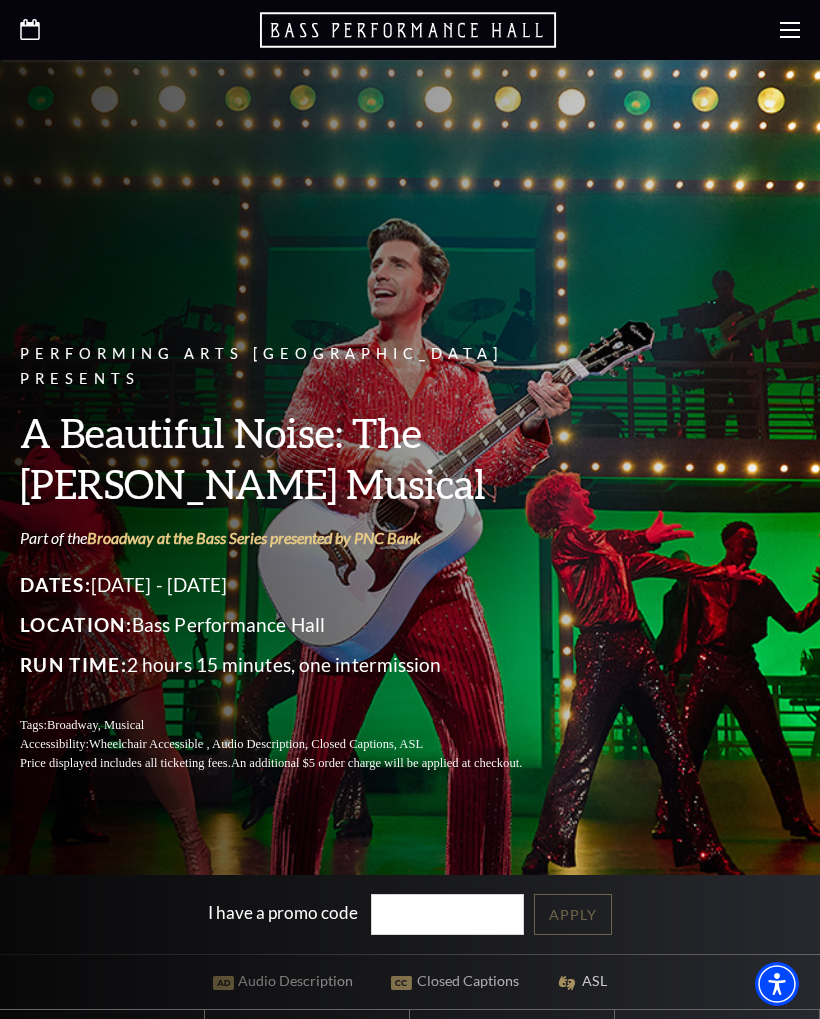 click 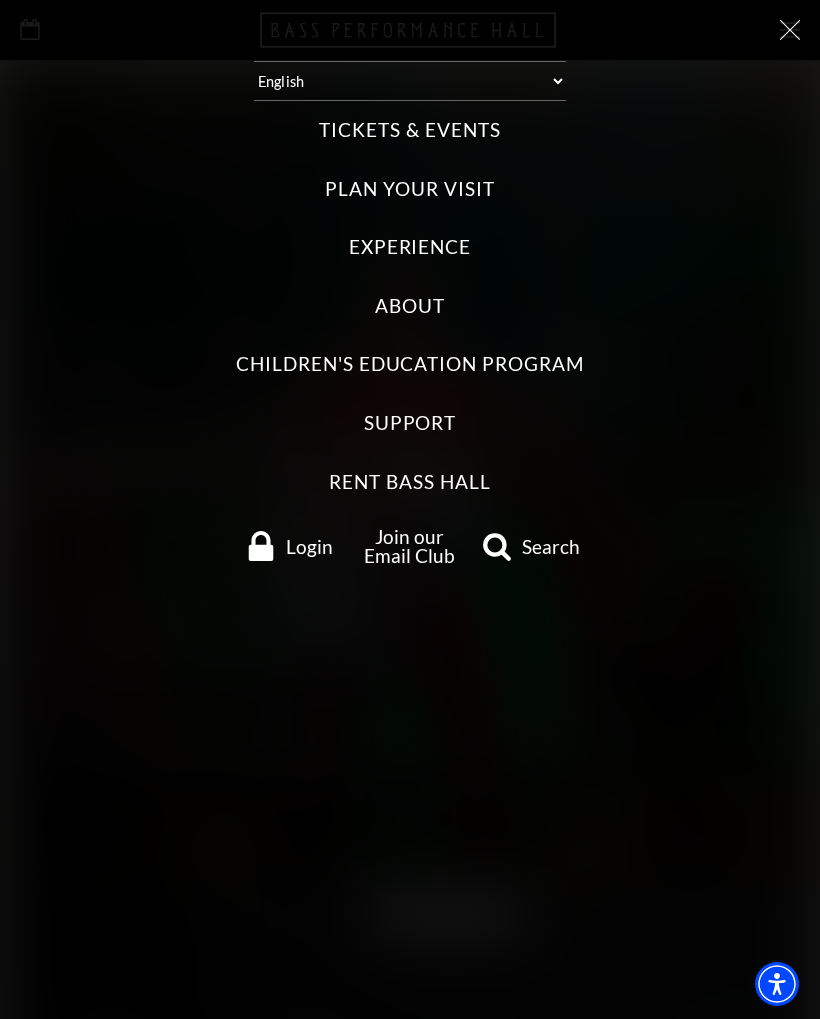 click on "Tickets & Events" at bounding box center [409, 130] 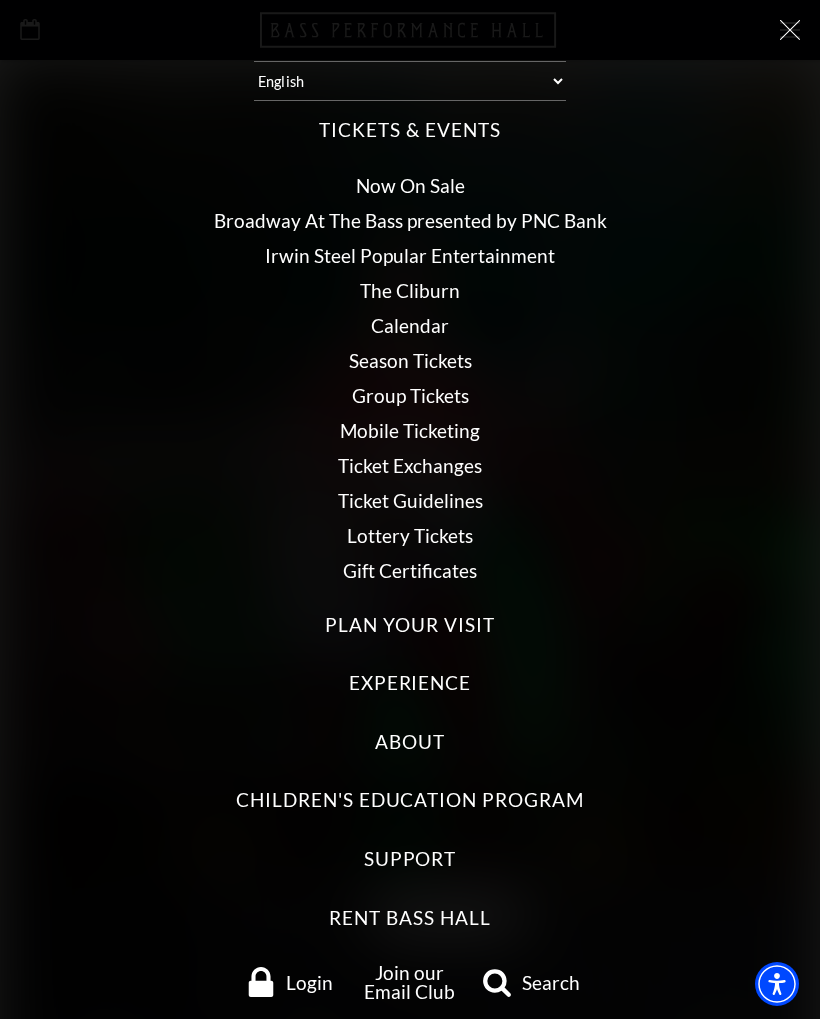 click on "Now On Sale" at bounding box center [410, 185] 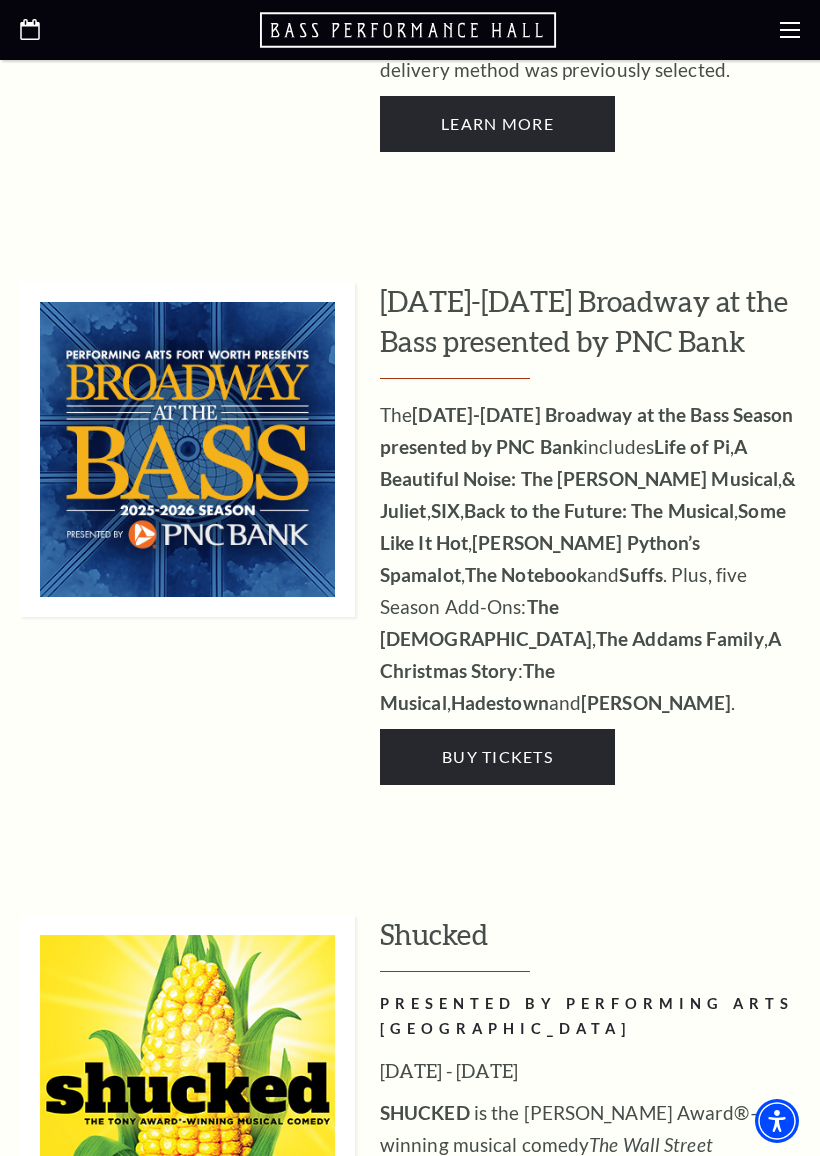 scroll, scrollTop: 1786, scrollLeft: 0, axis: vertical 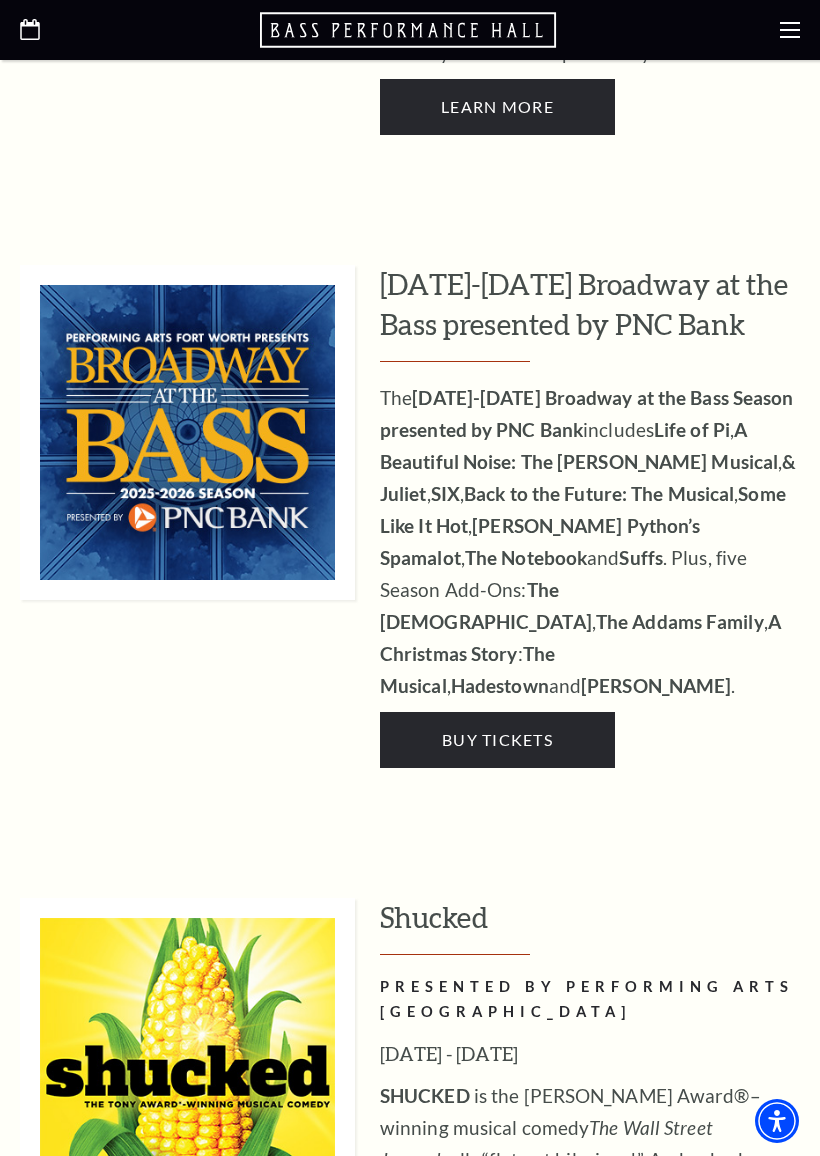 click on "2025-2026 Broadway at the Bass presented by PNC Bank
The  2025-2026 Broadway at the Bass Season   presented by PNC Bank  includes  Life of Pi ,  A Beautiful Noise: The Neil Diamond Musical ,  & Juliet ,  SIX ,  Back to the Future: The Musical ,  Some Like It Hot ,  Monty Python’s Spamalot ,  The Notebook  and  Suffs . Plus, five Season Add-Ons:  The Book of Mormon ,  The Addams Family ,  A Christmas Story :  The Musical ,  Hadestown  and  Hamilton .
Buy Tickets" at bounding box center (590, 516) 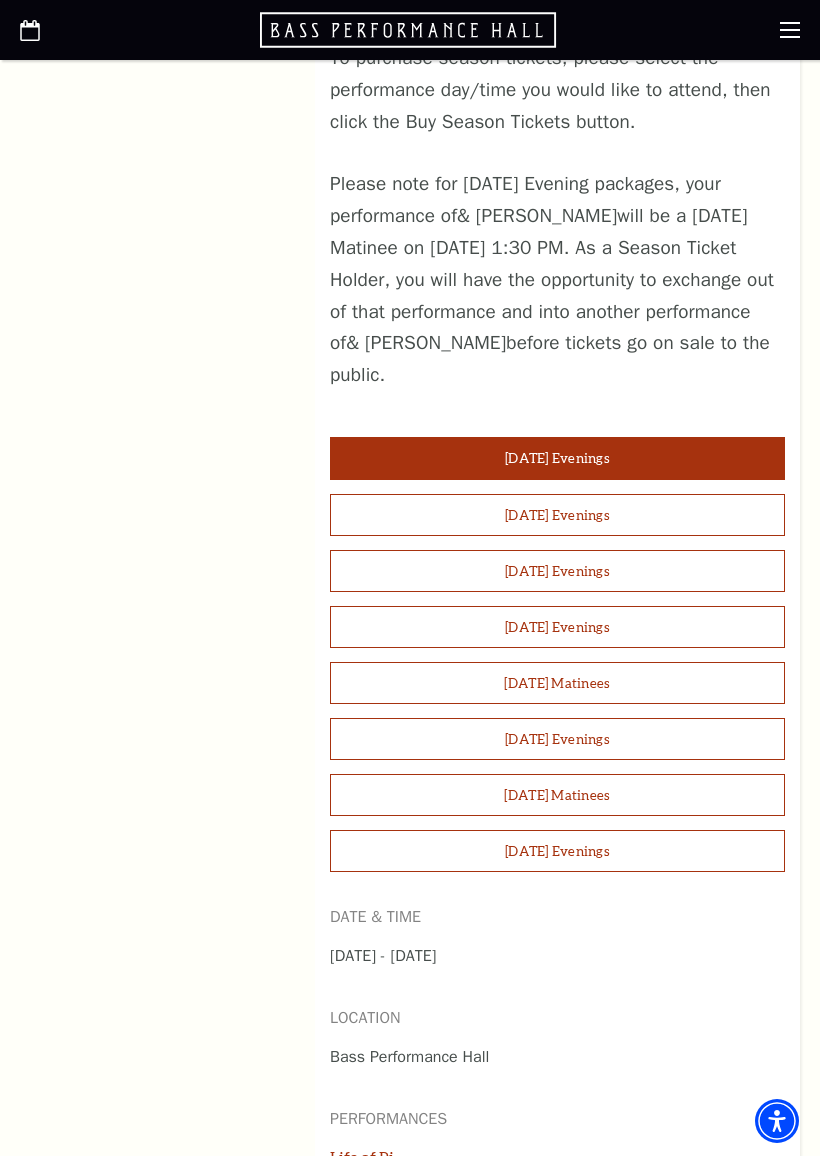 scroll, scrollTop: 1451, scrollLeft: 0, axis: vertical 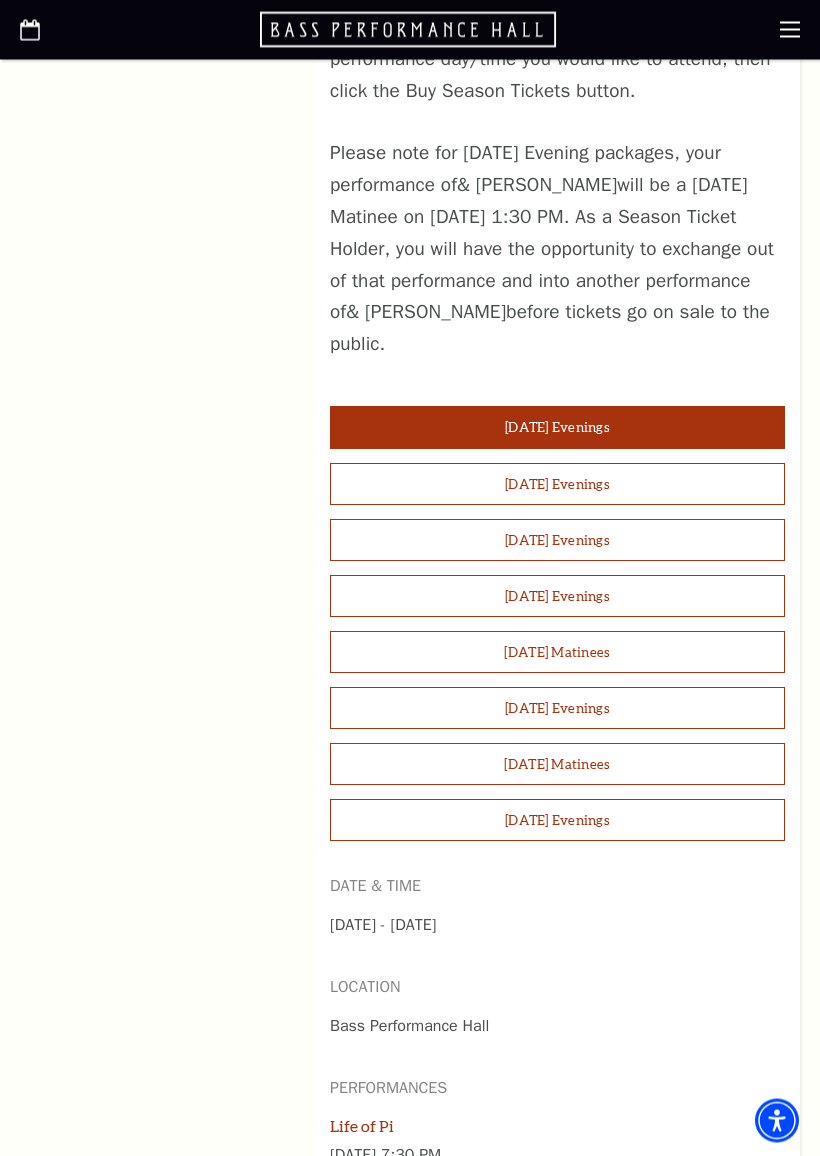 click on "[DATE] Matinees" at bounding box center [557, 653] 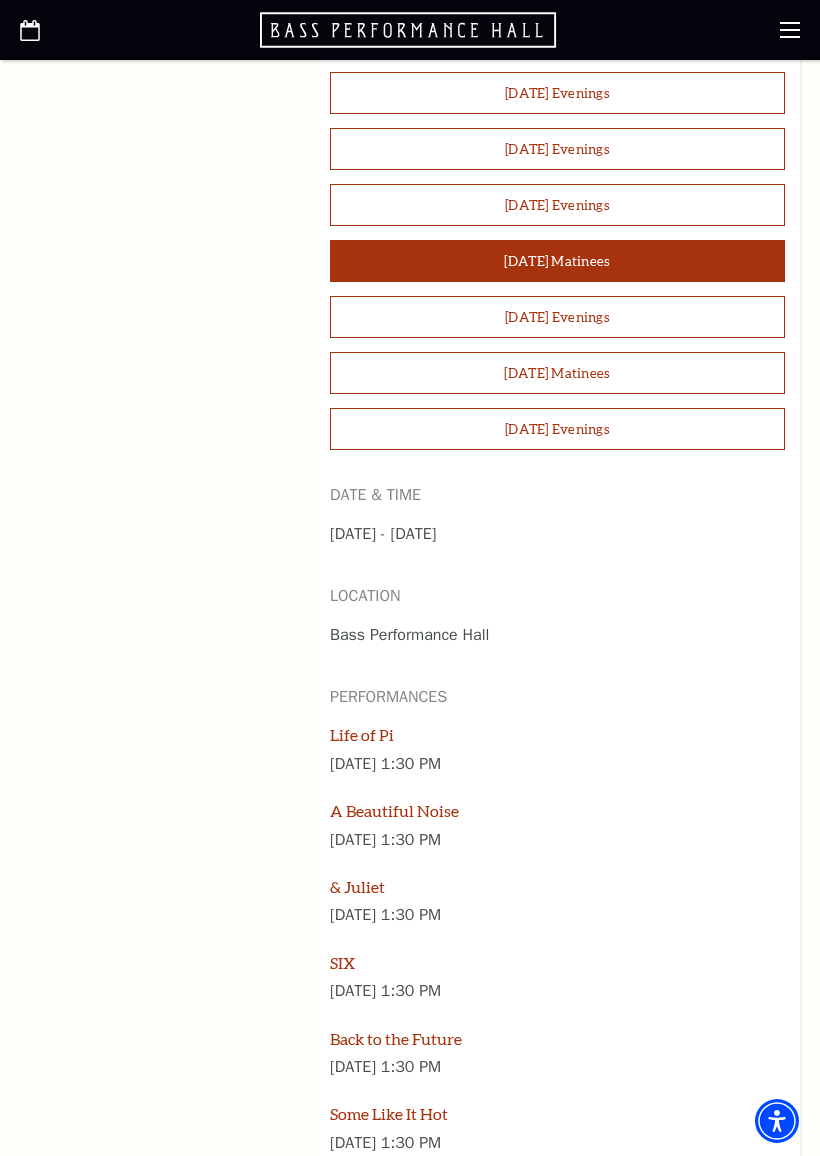 scroll, scrollTop: 1860, scrollLeft: 0, axis: vertical 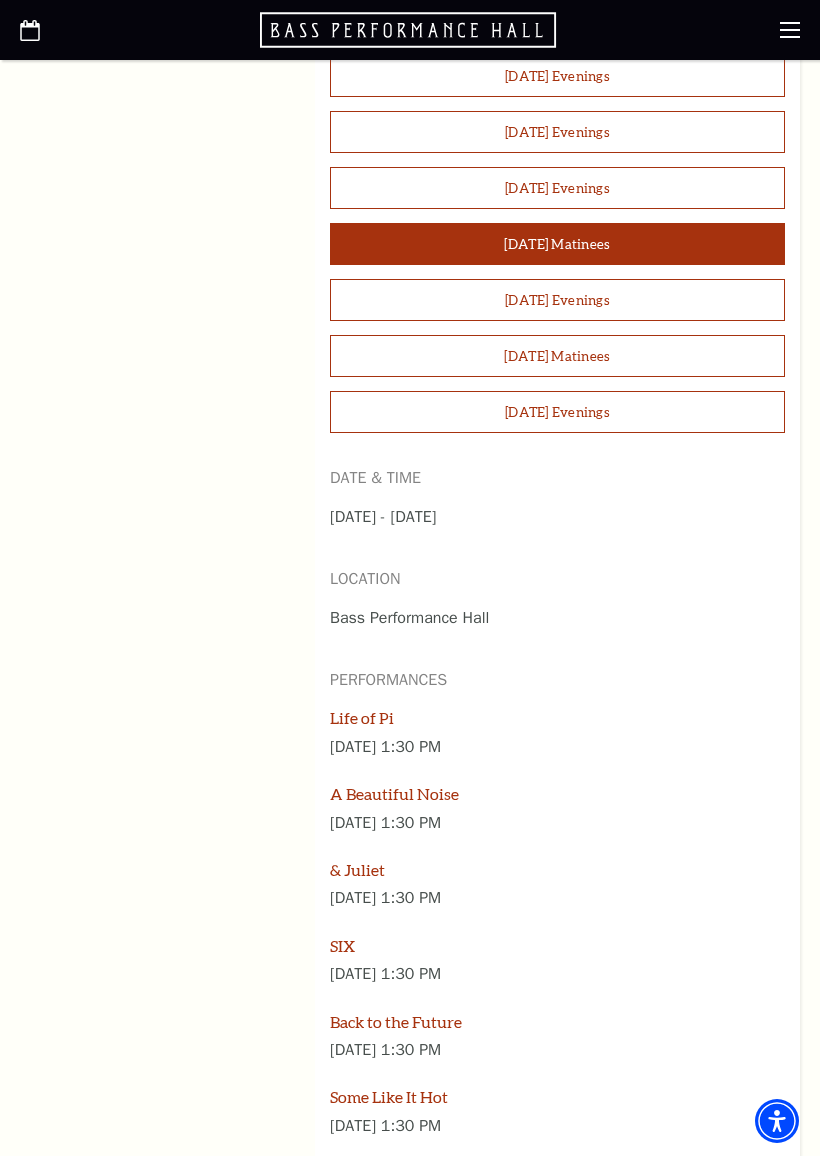 click on "A Beautiful Noise" at bounding box center [394, 793] 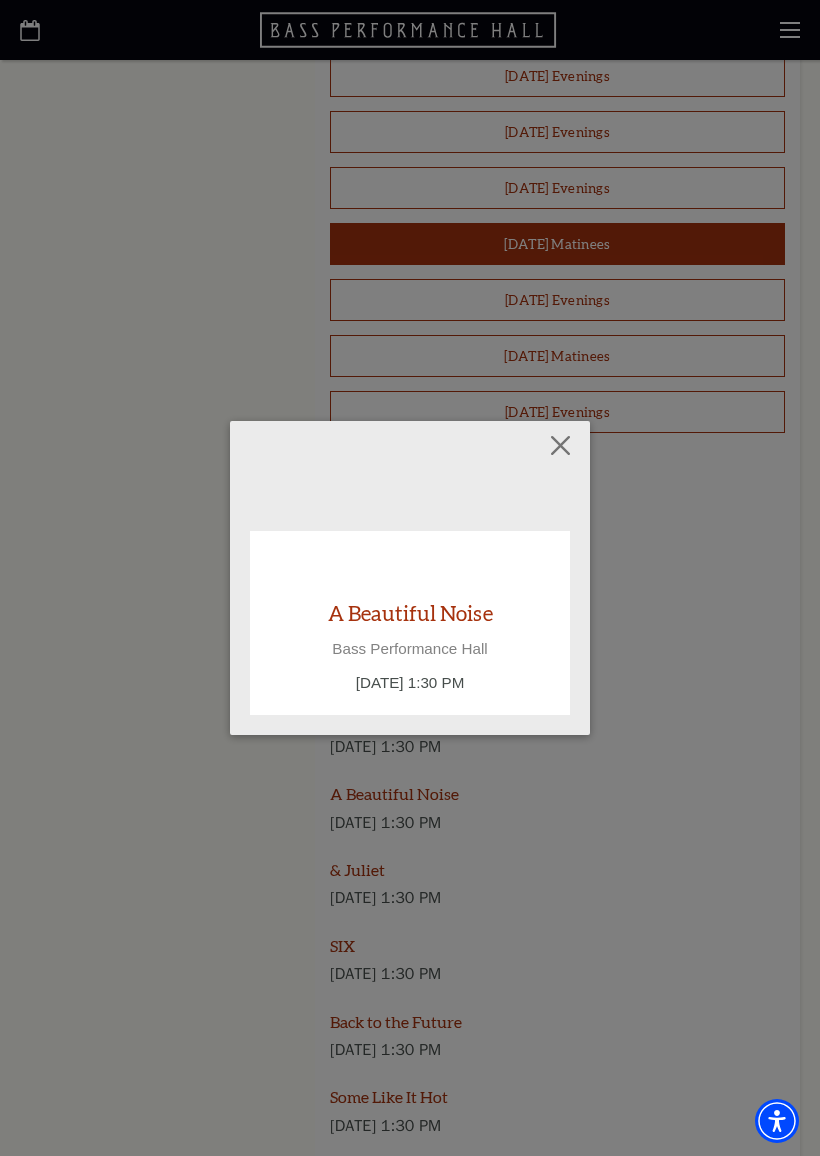 click on "A Beautiful Noise" at bounding box center (410, 612) 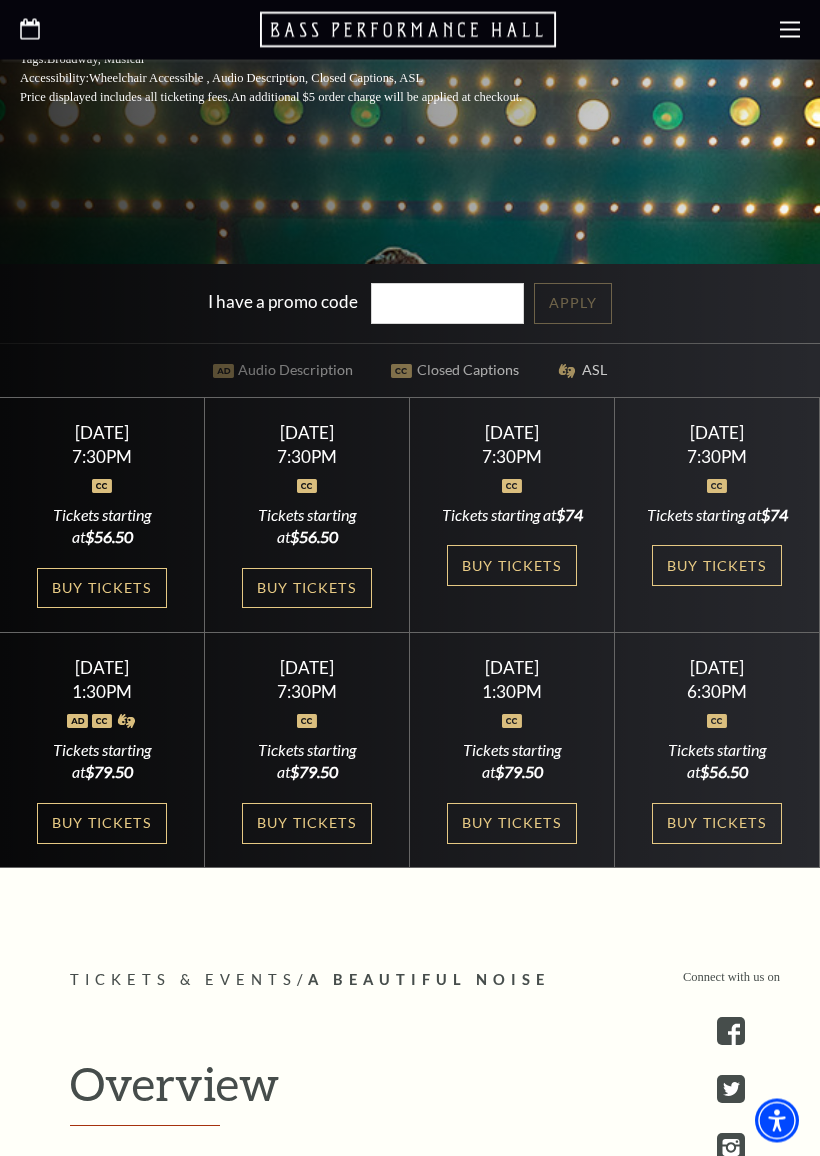 scroll, scrollTop: 722, scrollLeft: 0, axis: vertical 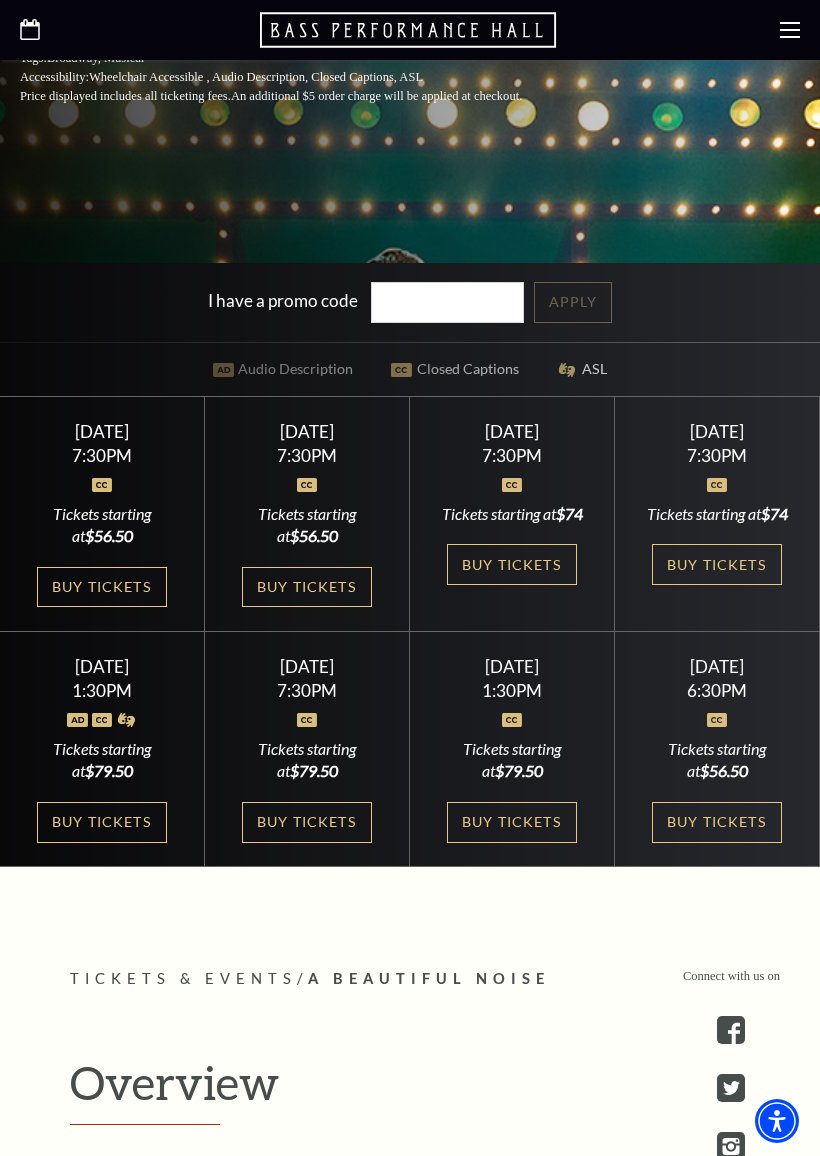 click on "Buy Tickets" at bounding box center (102, 822) 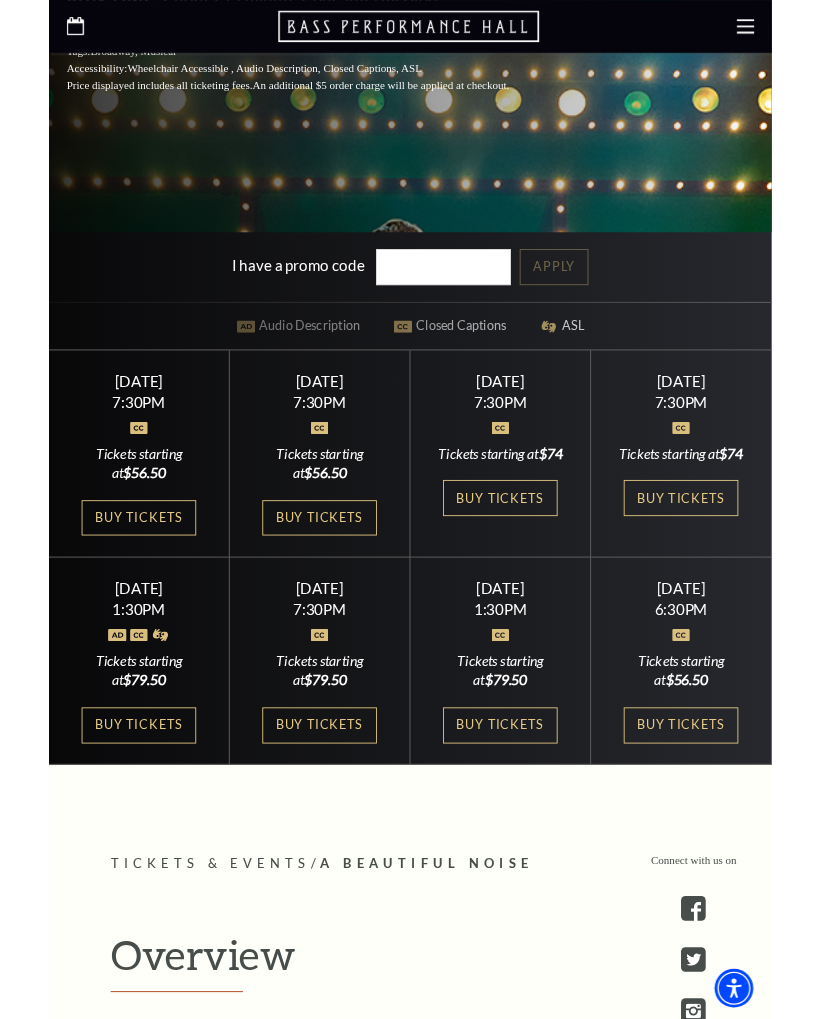 scroll, scrollTop: 778, scrollLeft: 0, axis: vertical 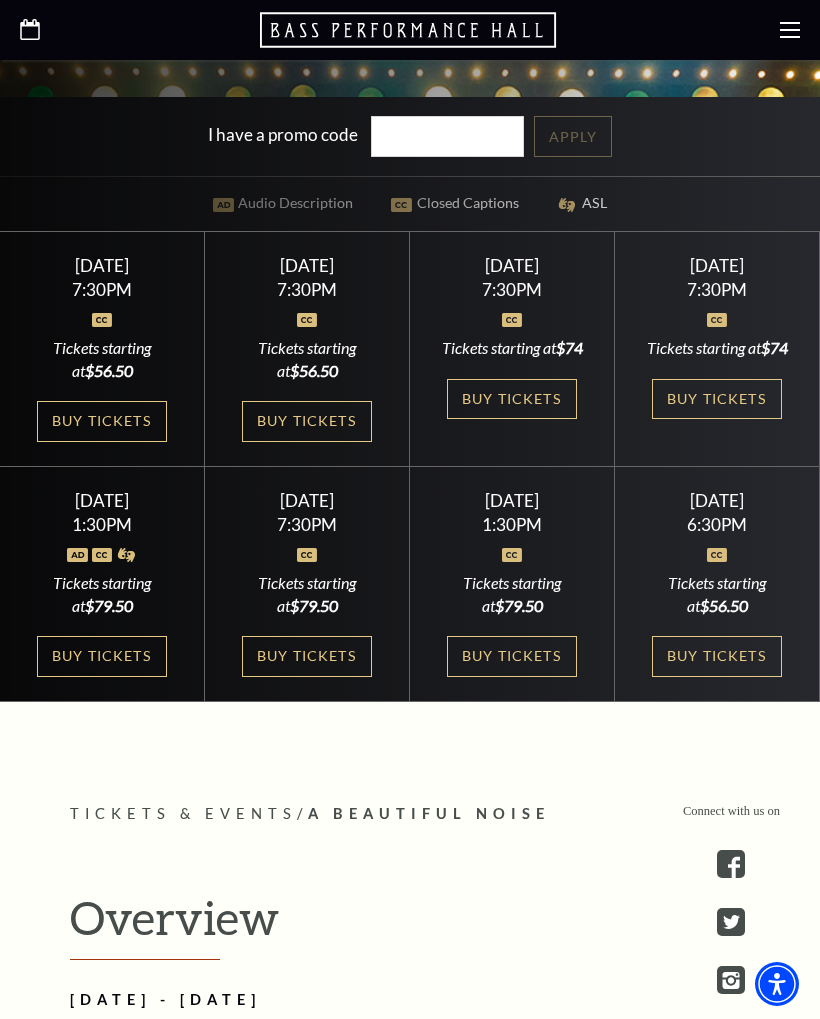 click on "Buy Tickets" at bounding box center [512, 656] 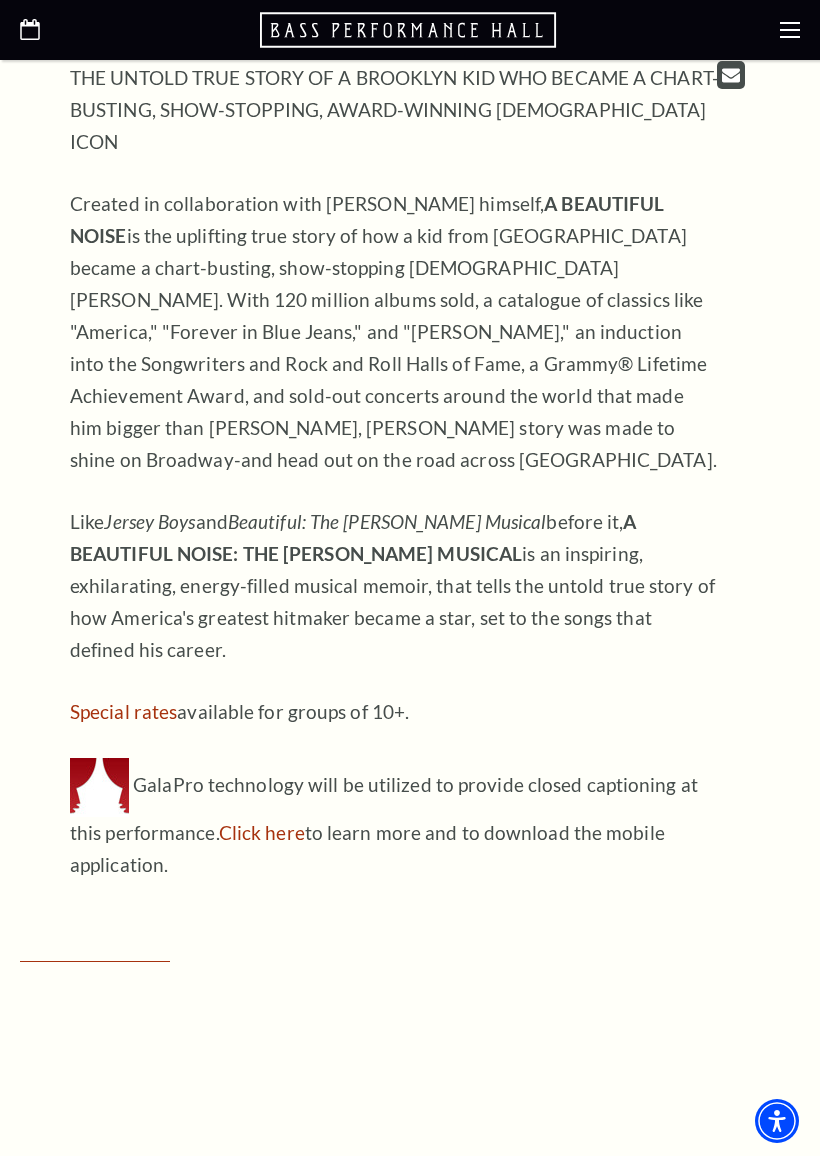 scroll, scrollTop: 1876, scrollLeft: 0, axis: vertical 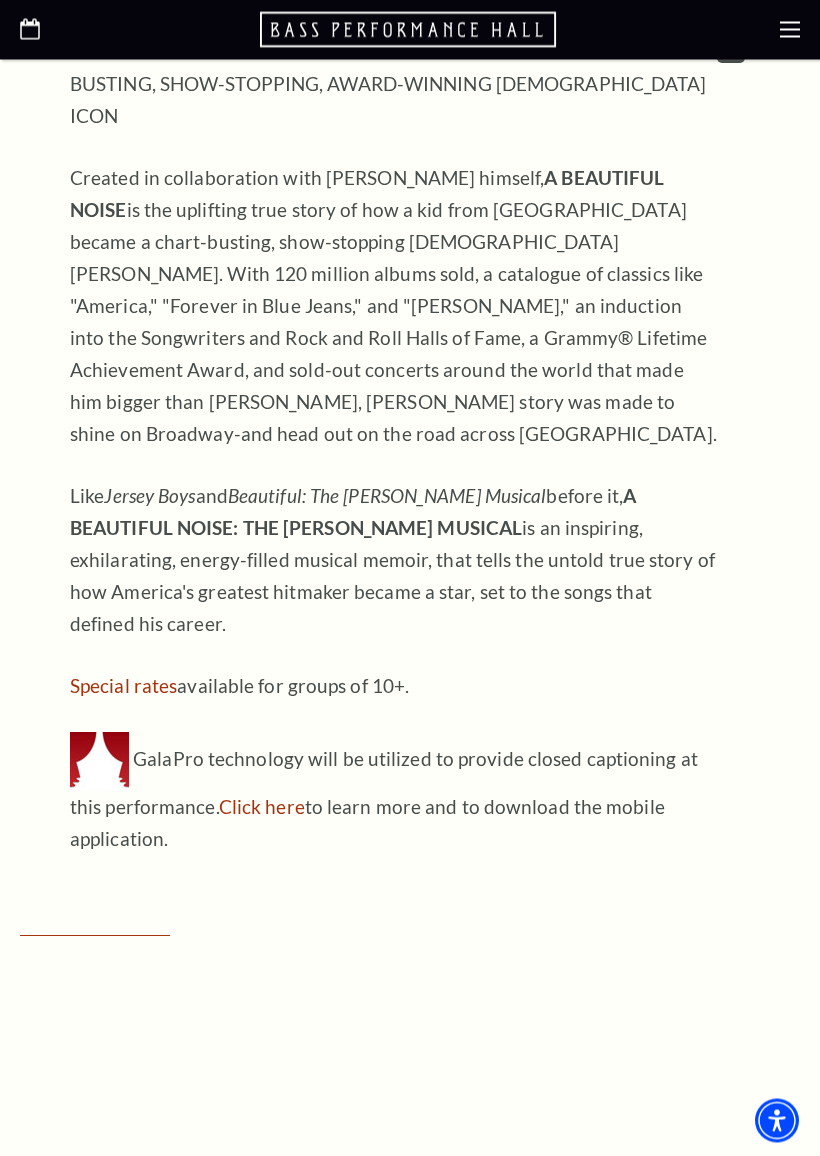 click on "Overview
OCTOBER 28 - November 2, 2025
THE UNTOLD TRUE STORY OF A BROOKLYN KID WHO BECAME A CHART-BUSTING, SHOW-STOPPING, AWARD-WINNING AMERICAN ICON
Created in collaboration with Neil Diamond himself,  A BEAUTIFUL NOISE  is the uplifting true story of how a kid from Brooklyn became a chart-busting, show-stopping American rock icon. With 120 million albums sold, a catalogue of classics like "America," "Forever in Blue Jeans," and "Sweet Caroline," an induction into the Songwriters and Rock and Roll Halls of Fame, a Grammy® Lifetime Achievement Award, and sold-out concerts around the world that made him bigger than Elvis, Neil Diamond's story was made to shine on Broadway-and head out on the road across America.
Like  Jersey Boys  and  Beautiful: The Carole King Musical  before it,  A BEAUTIFUL NOISE: THE NEIL DIAMOND MUSICAL
Special rates  available for groups of 10+.
GalaPro technology will be utilized to provide closed captioning at this performance.   Click here" at bounding box center [410, 379] 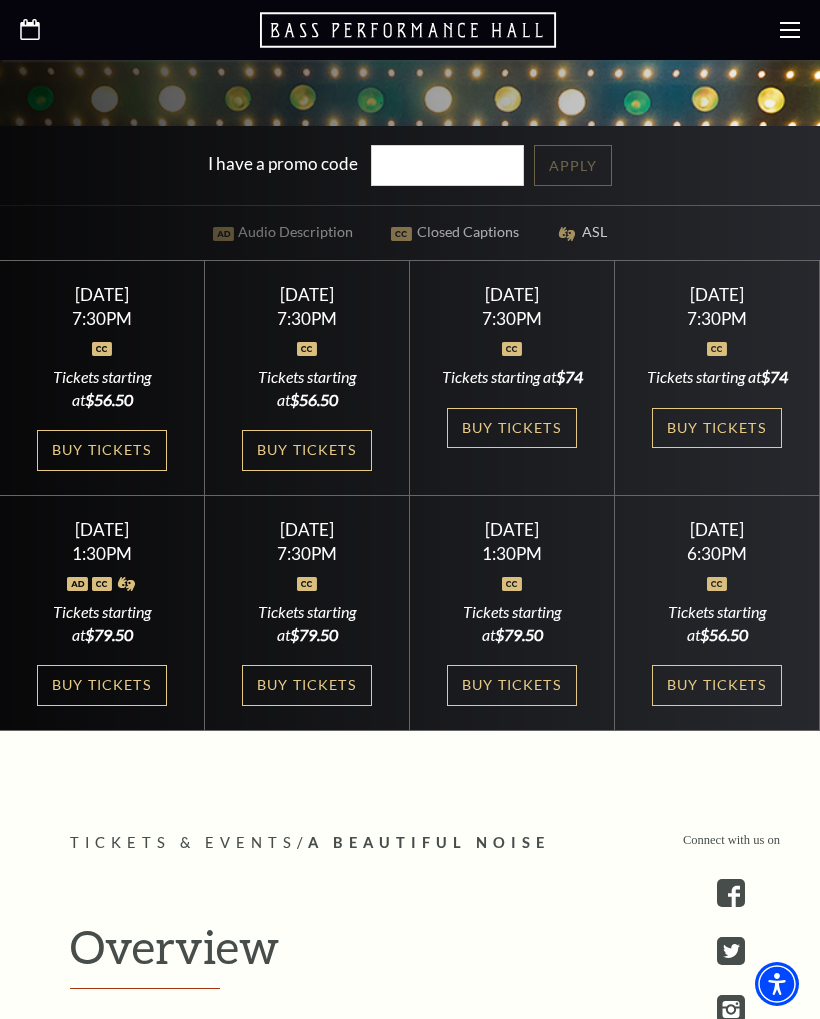 scroll, scrollTop: 748, scrollLeft: 0, axis: vertical 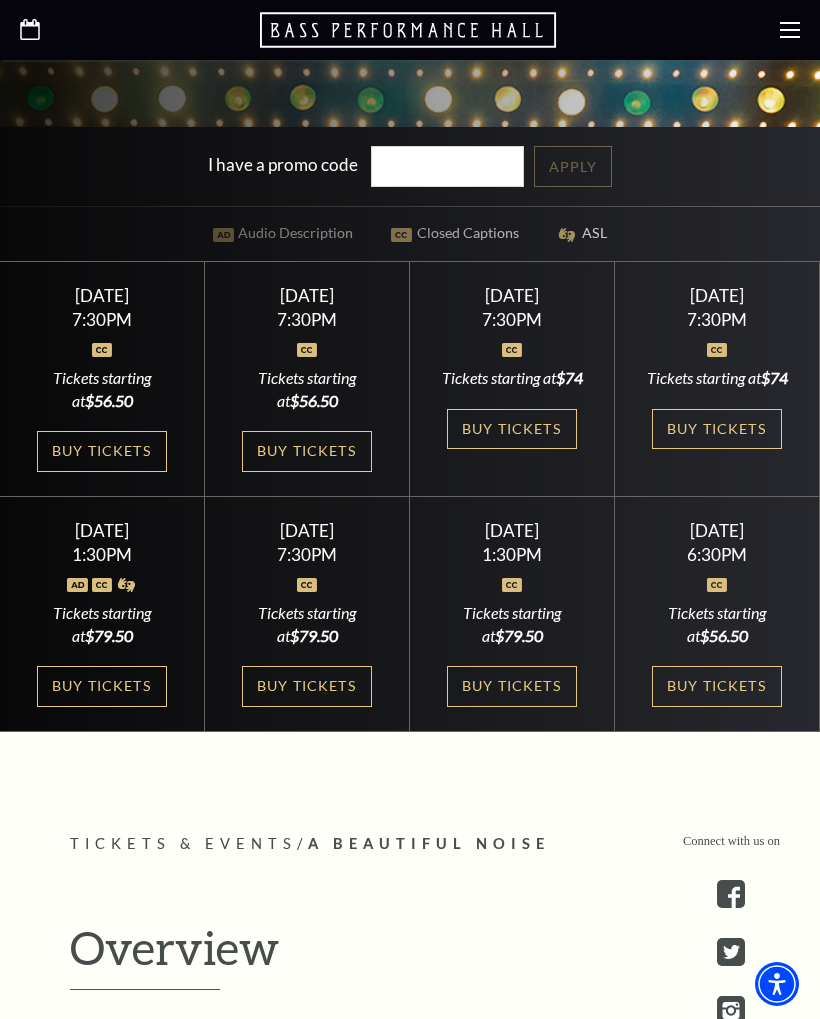 click on "Buy Tickets" at bounding box center (102, 686) 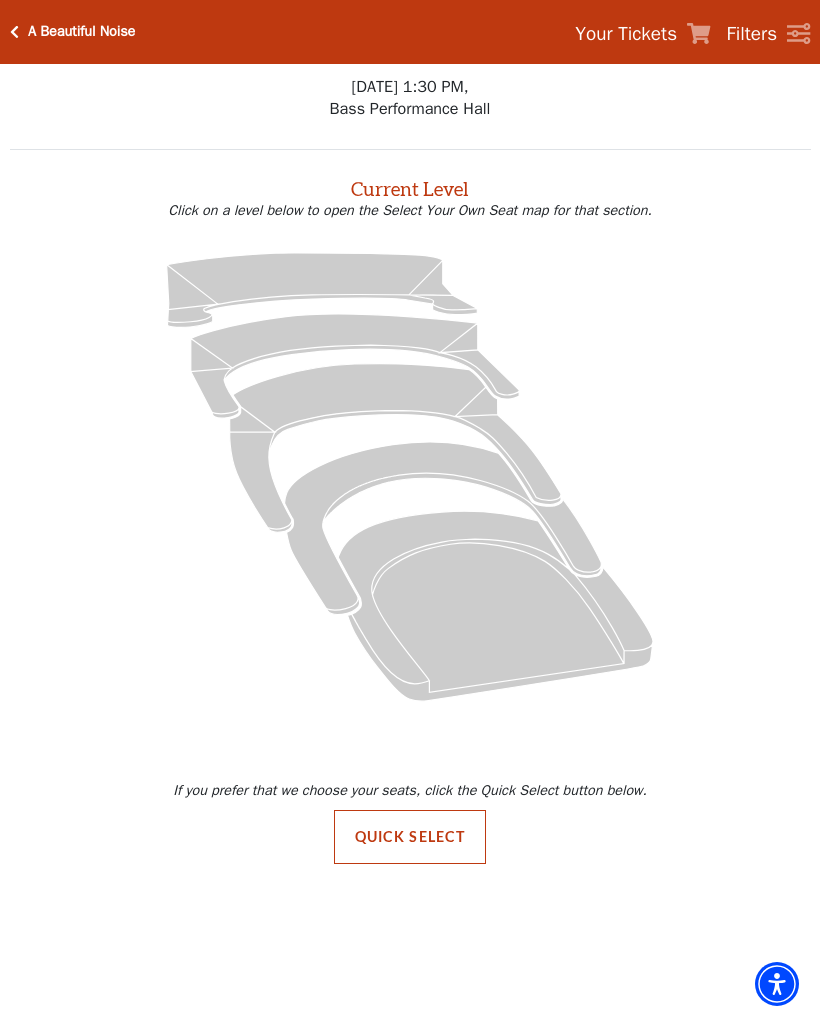 scroll, scrollTop: 0, scrollLeft: 0, axis: both 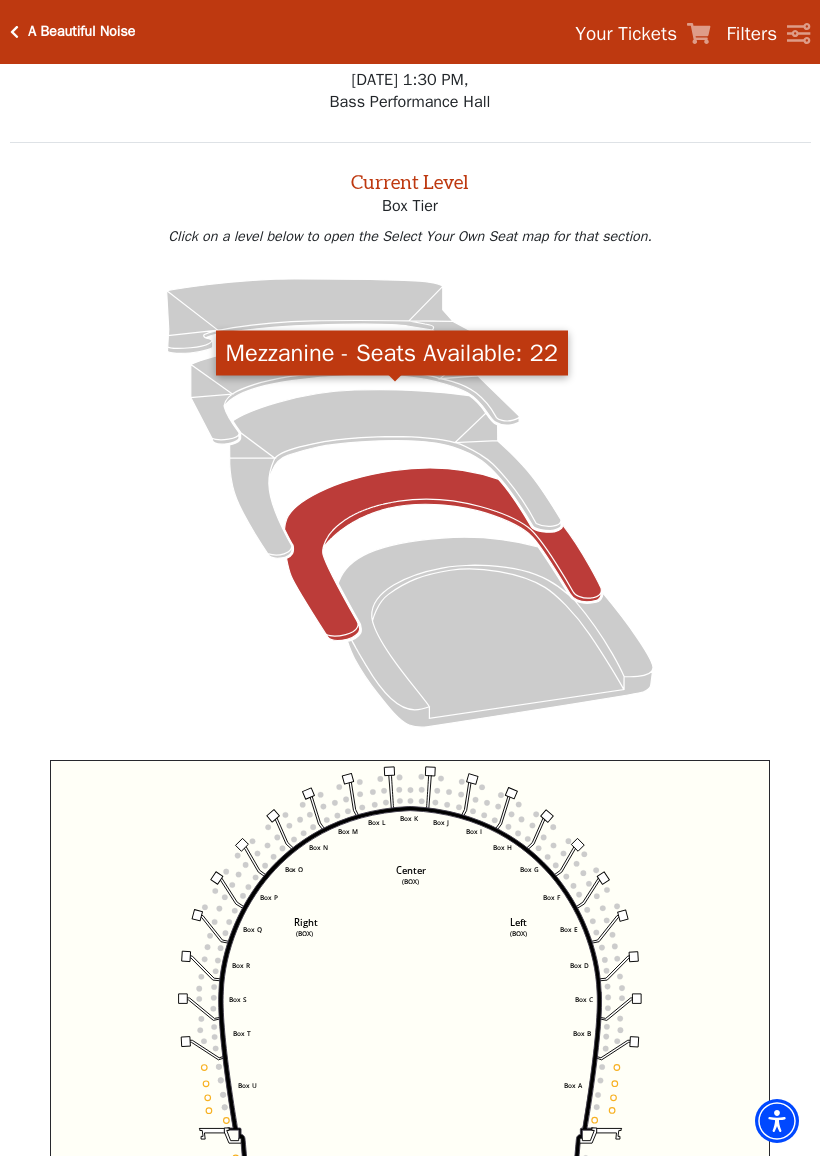 click 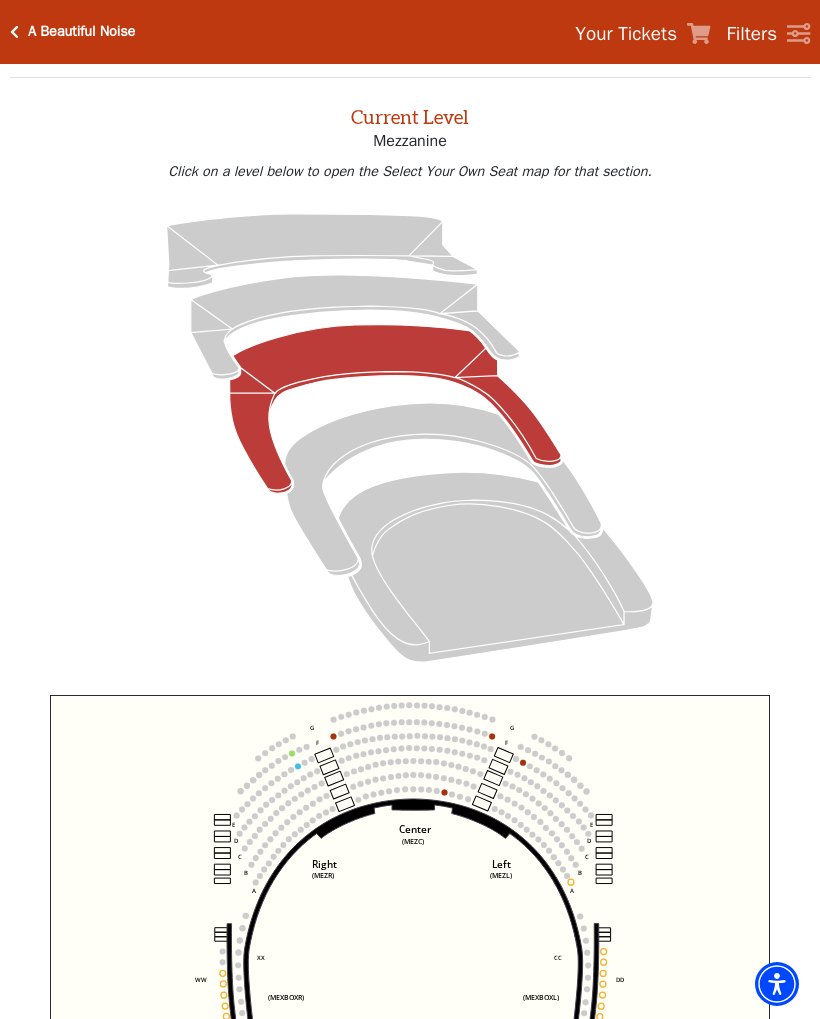scroll, scrollTop: 76, scrollLeft: 0, axis: vertical 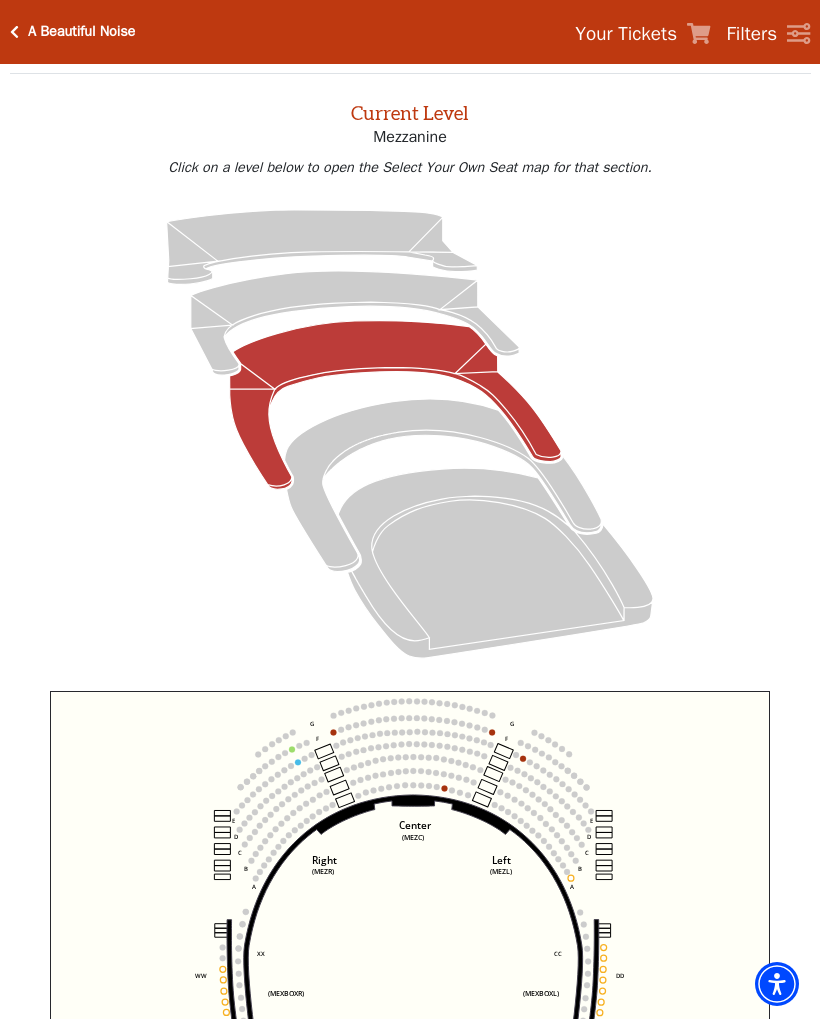 click 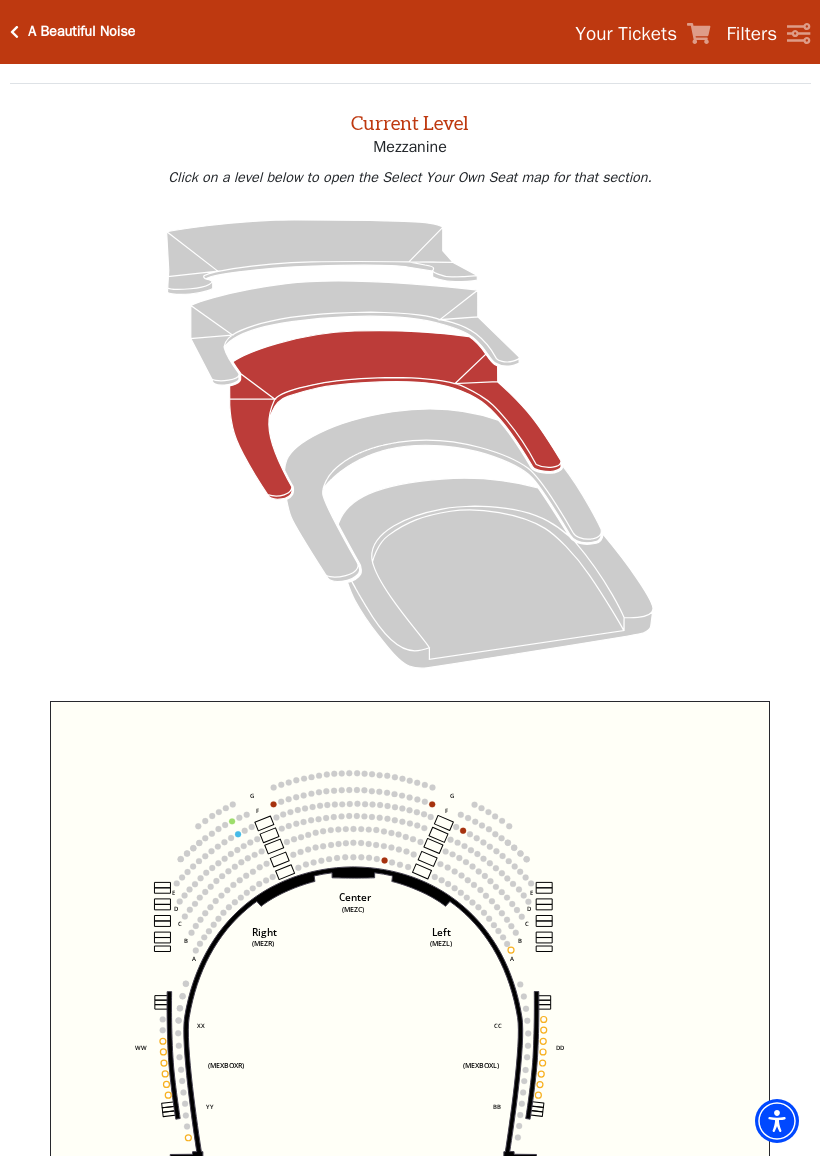 scroll, scrollTop: 67, scrollLeft: 0, axis: vertical 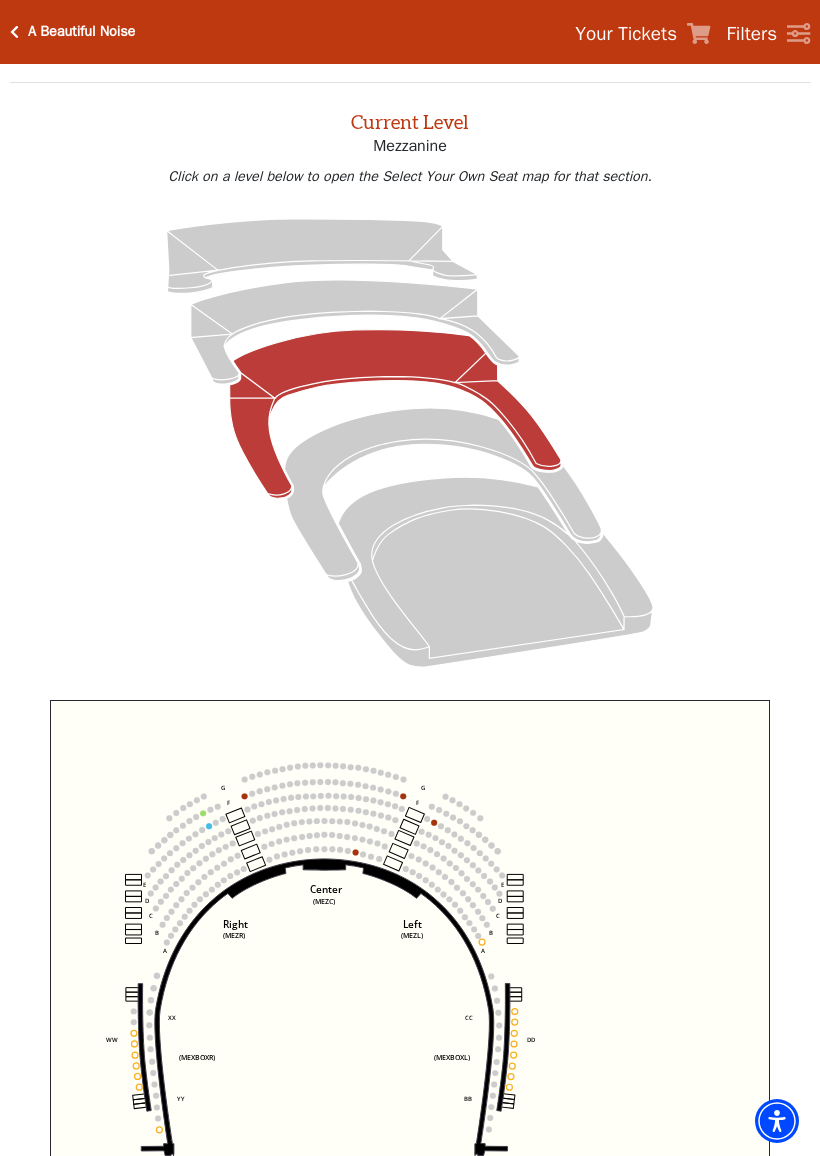 click 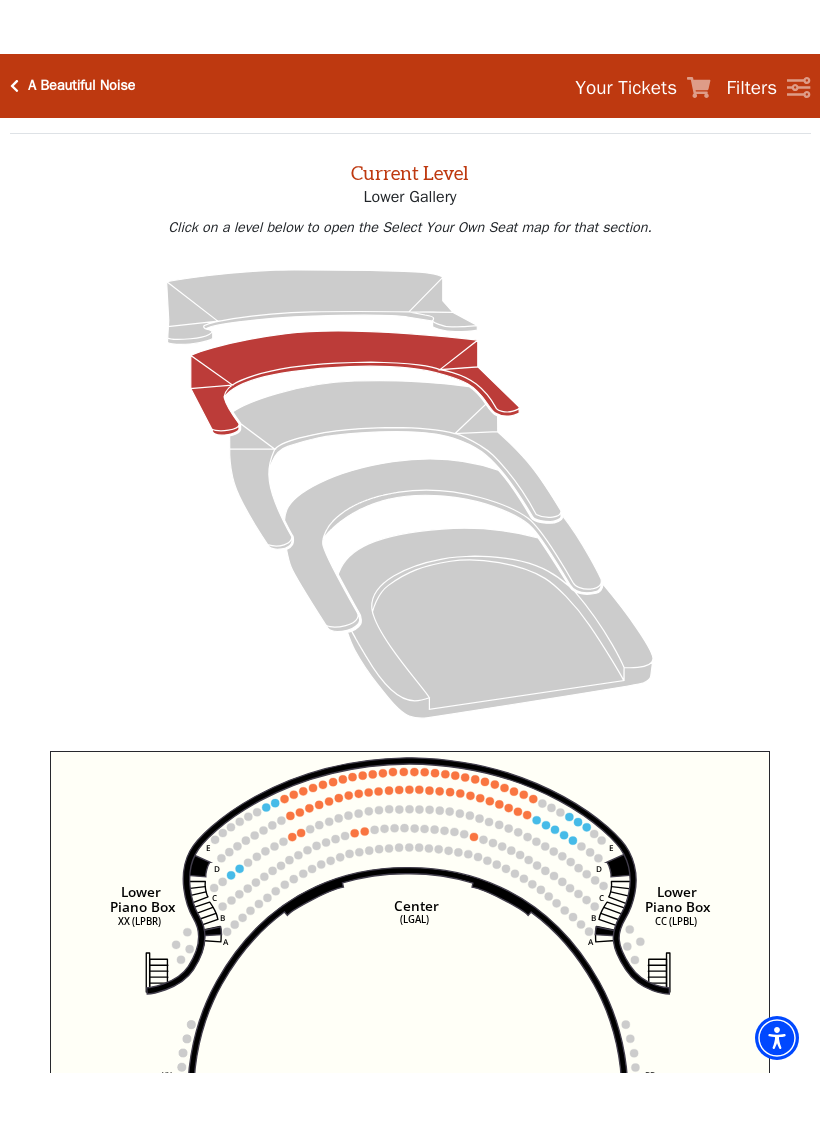 scroll, scrollTop: 76, scrollLeft: 0, axis: vertical 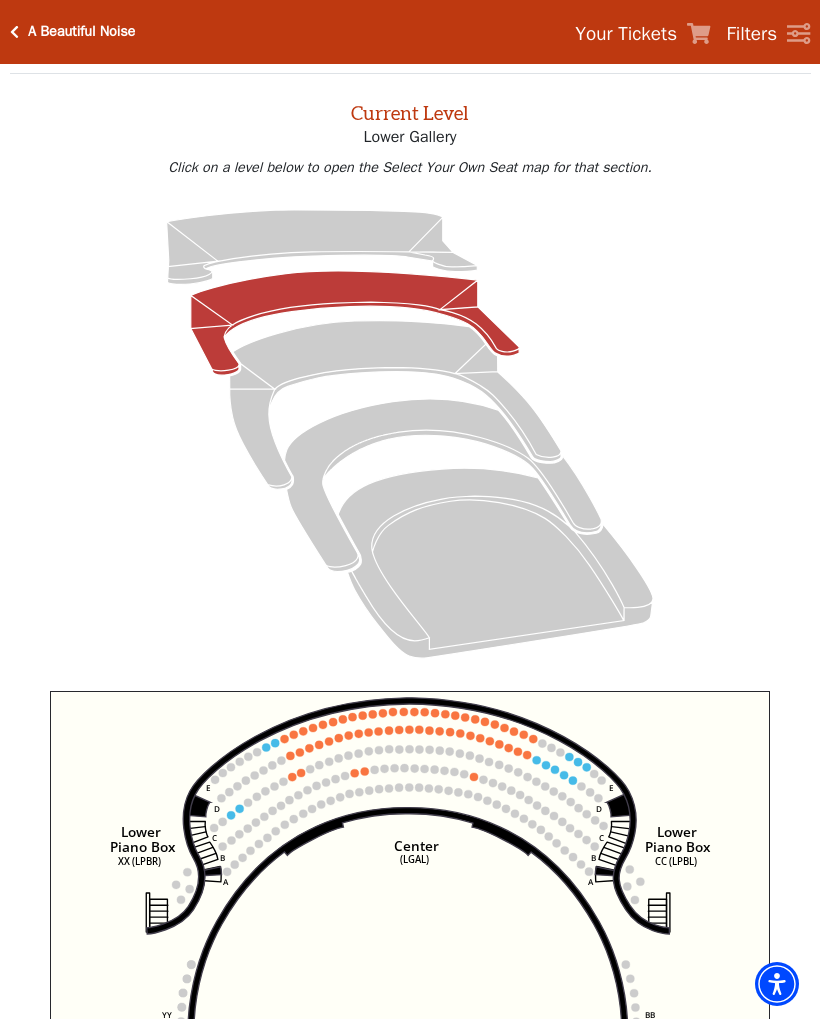 click at bounding box center (410, 434) 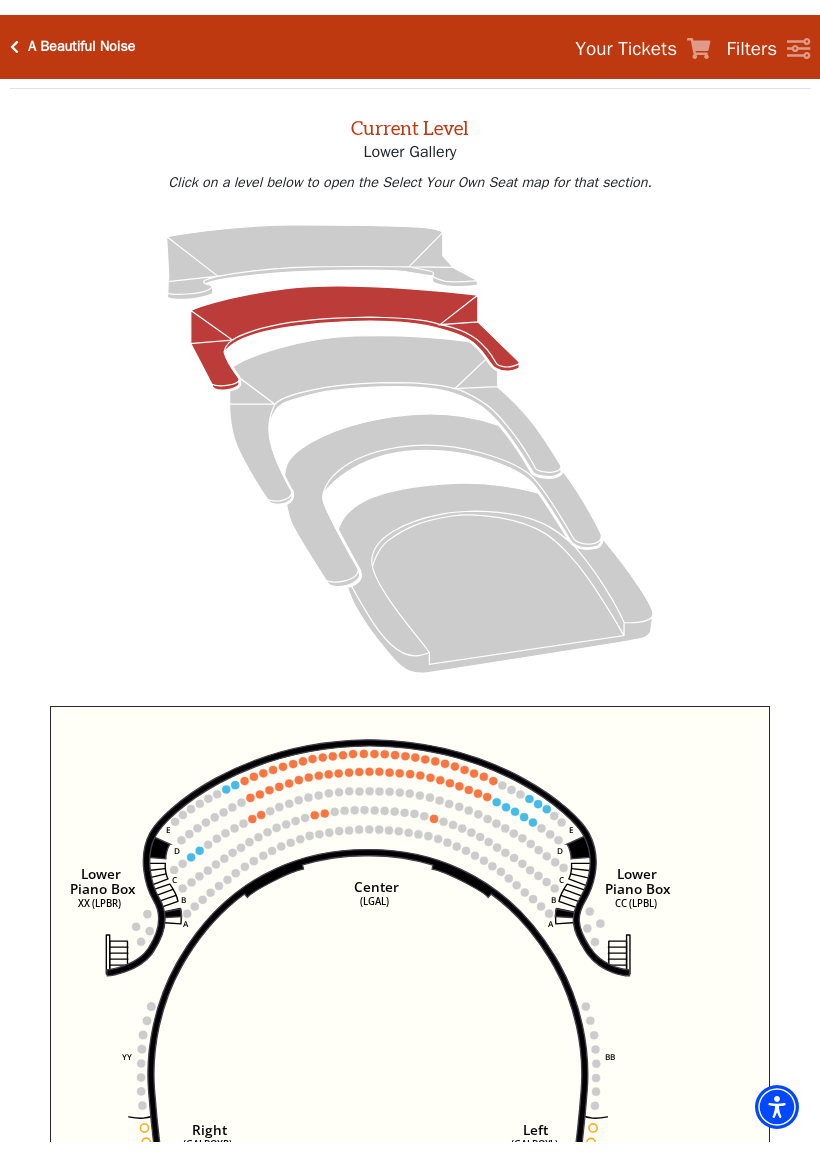 scroll, scrollTop: 66, scrollLeft: 0, axis: vertical 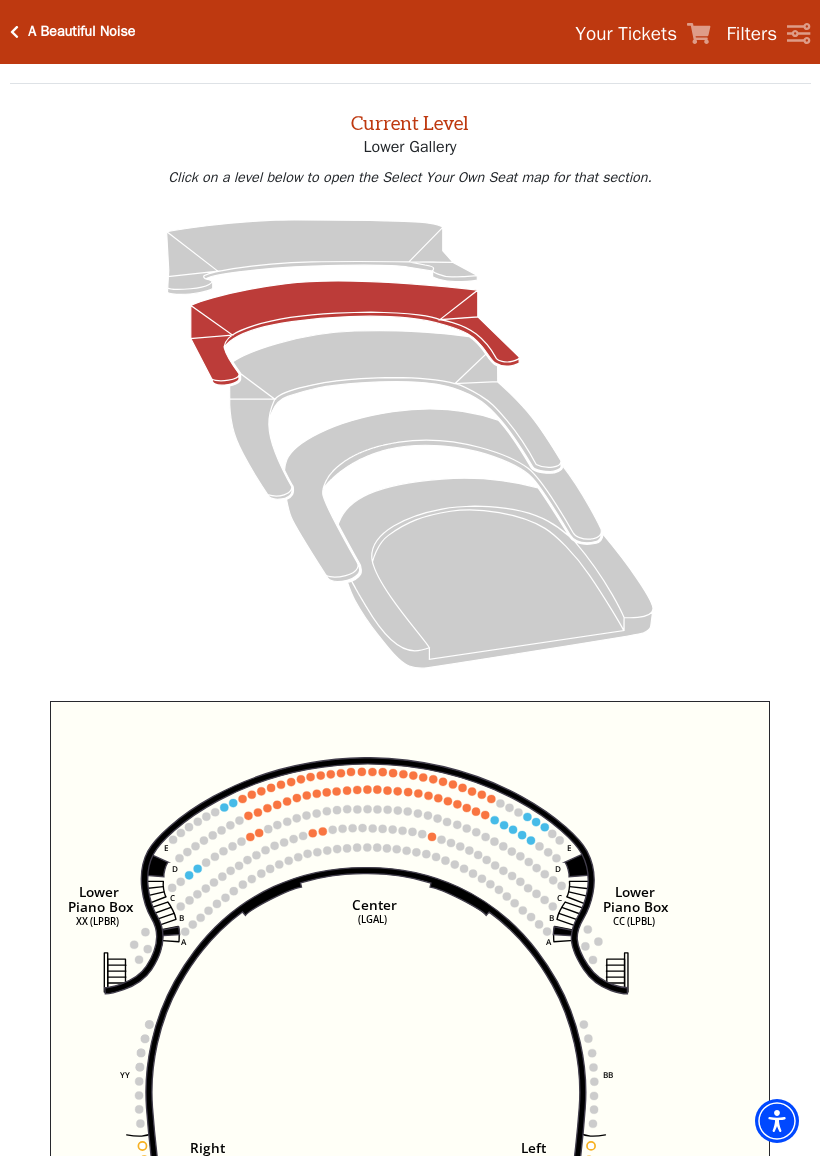 click on "Current Level   Lower Gallery   Click on a level below to open the Select Your Own Seat map for that section.                   Right   (GALBOXR)   E   D   C   B   A   E   D   C   B   A   YY   ZZ   Left   (GALBOXL)   BB   AA   Center   Lower   Piano Box   (LGAL)   CC (LPBL)   Lower   Piano Box   XX (LPBR)" at bounding box center (410, 720) 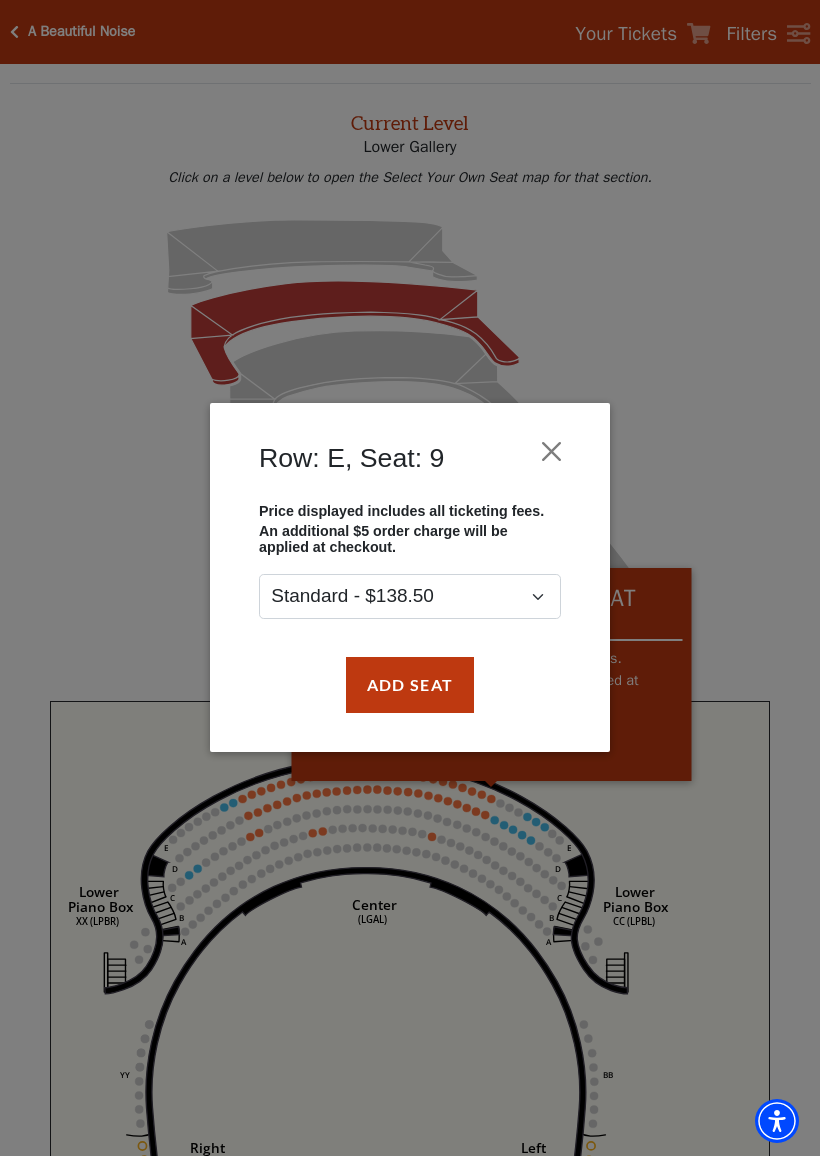 click at bounding box center [552, 452] 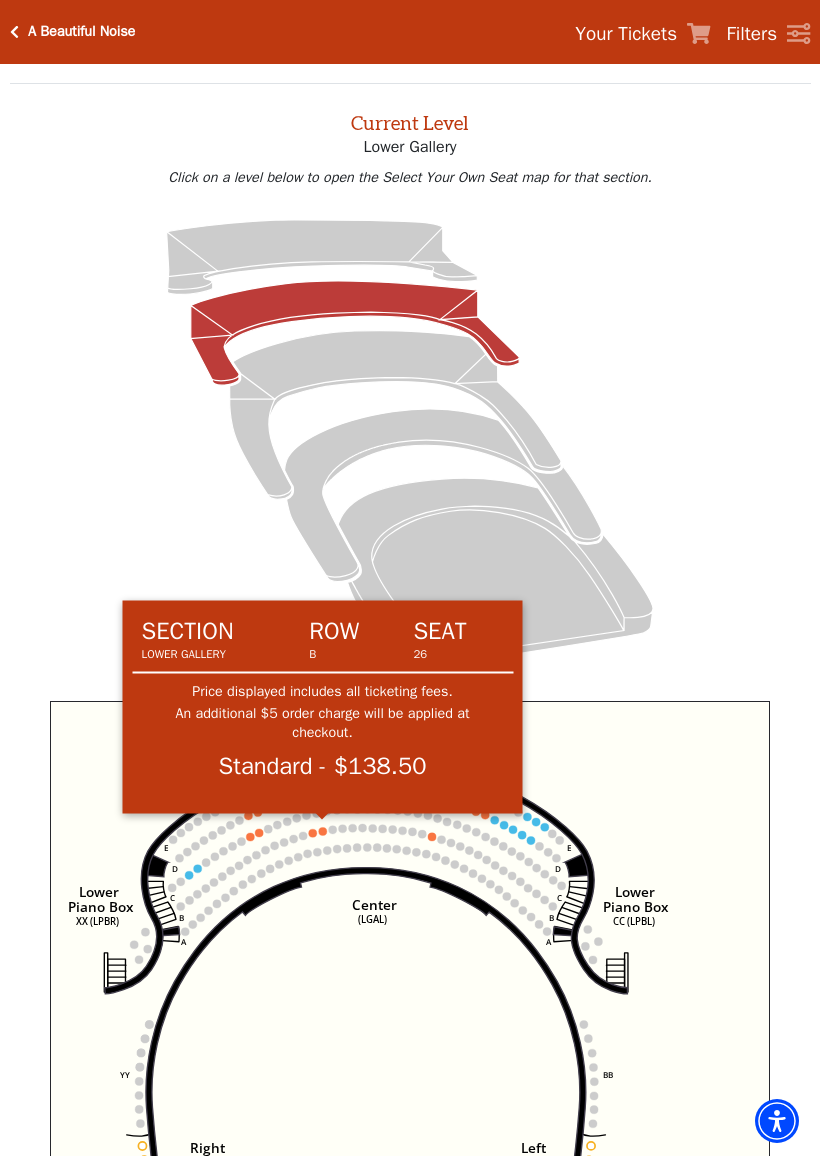 click 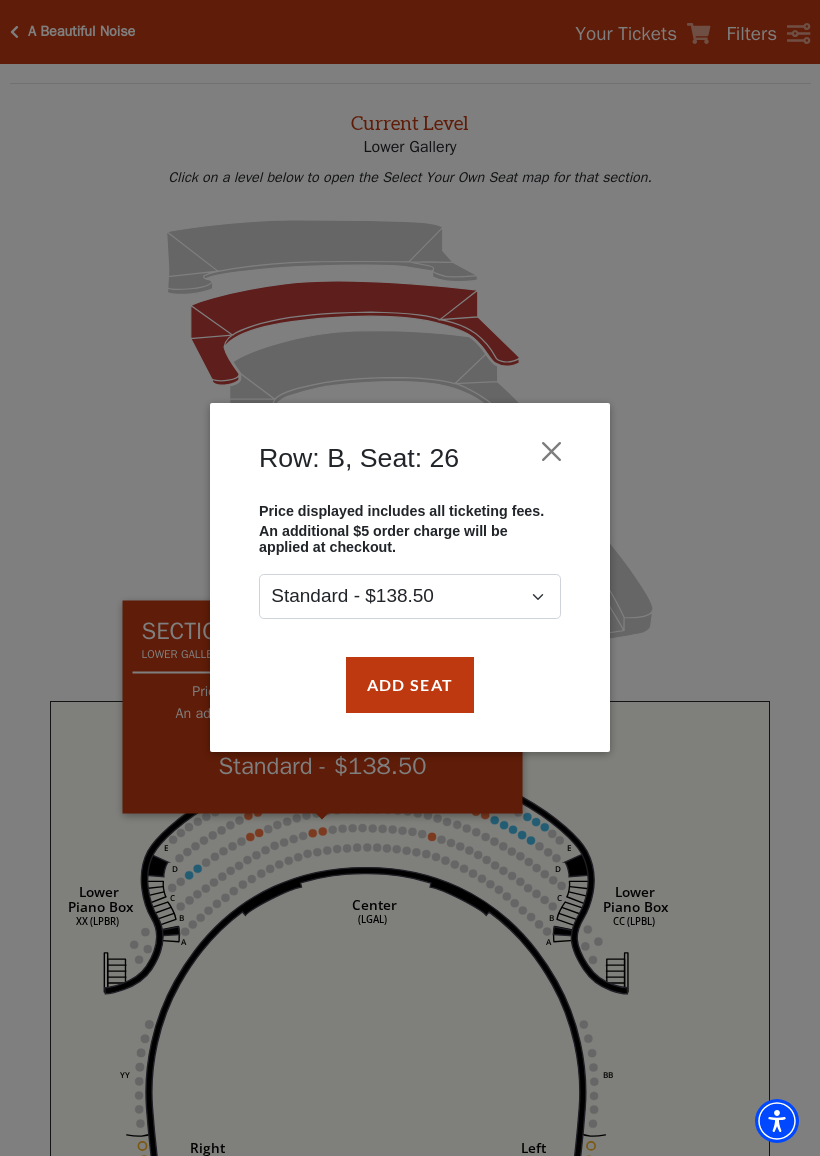 click at bounding box center [552, 452] 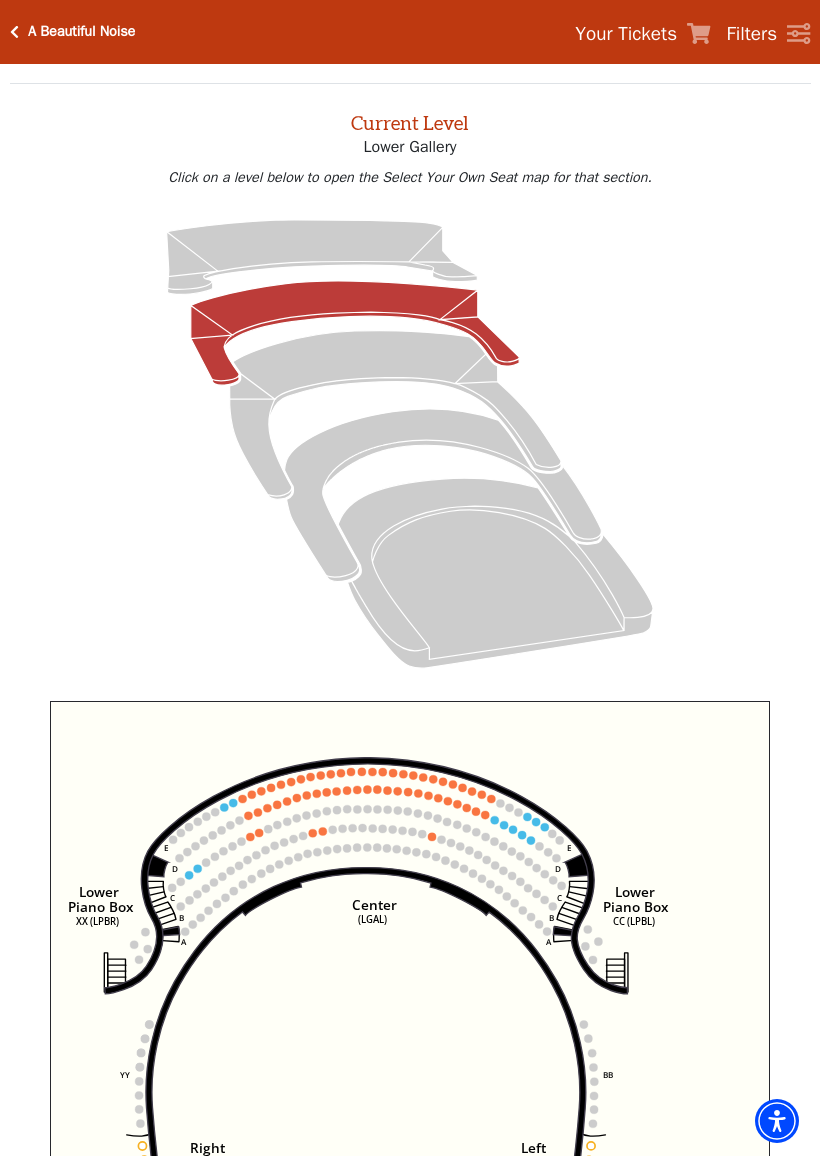 click 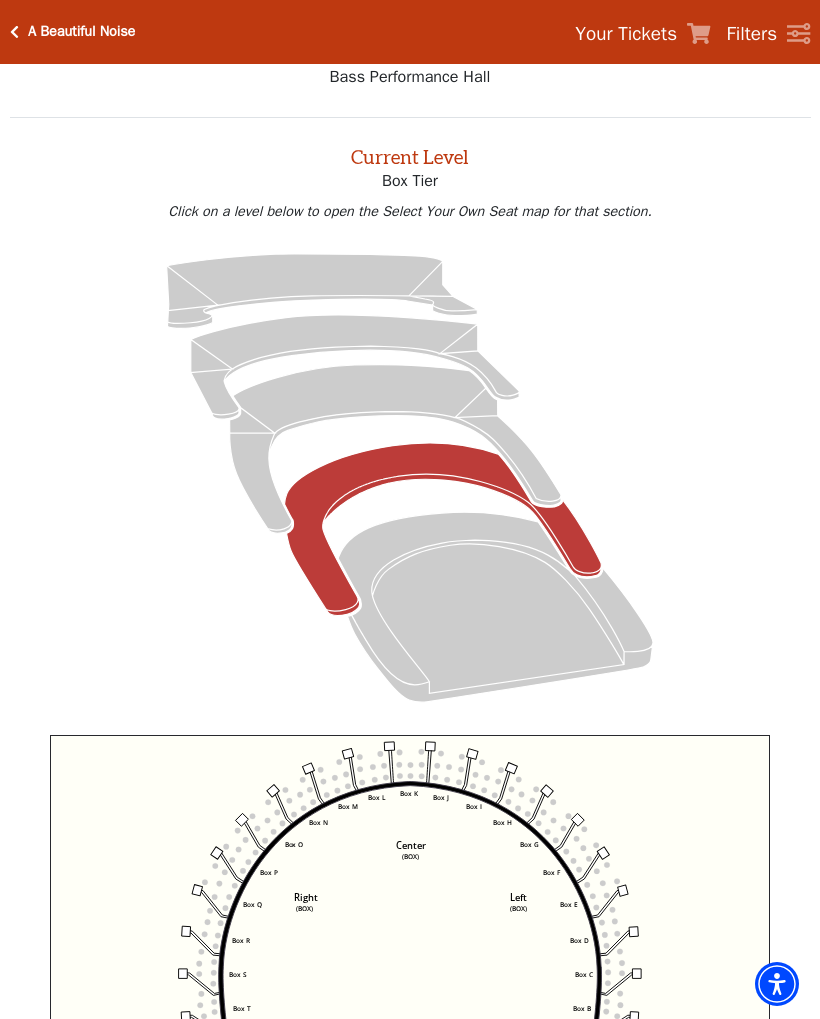 scroll, scrollTop: 75, scrollLeft: 0, axis: vertical 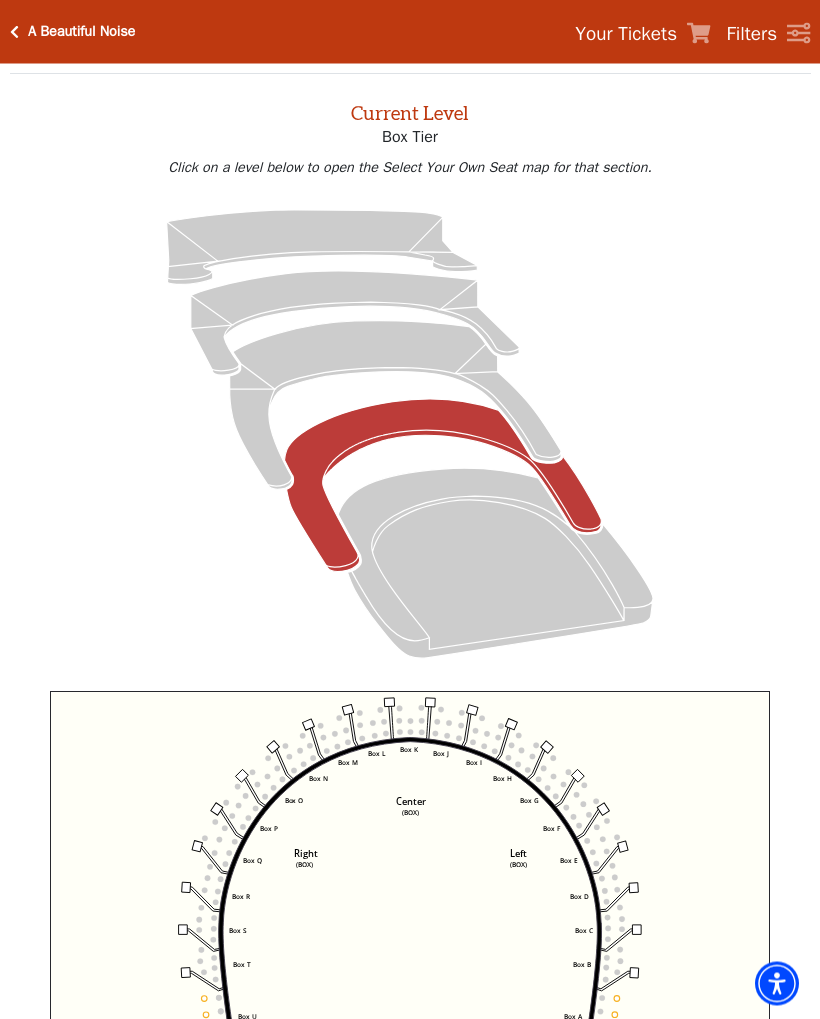 click on "Current Level   Box Tier   Click on a level below to open the Select Your Own Seat map for that section." at bounding box center [410, 384] 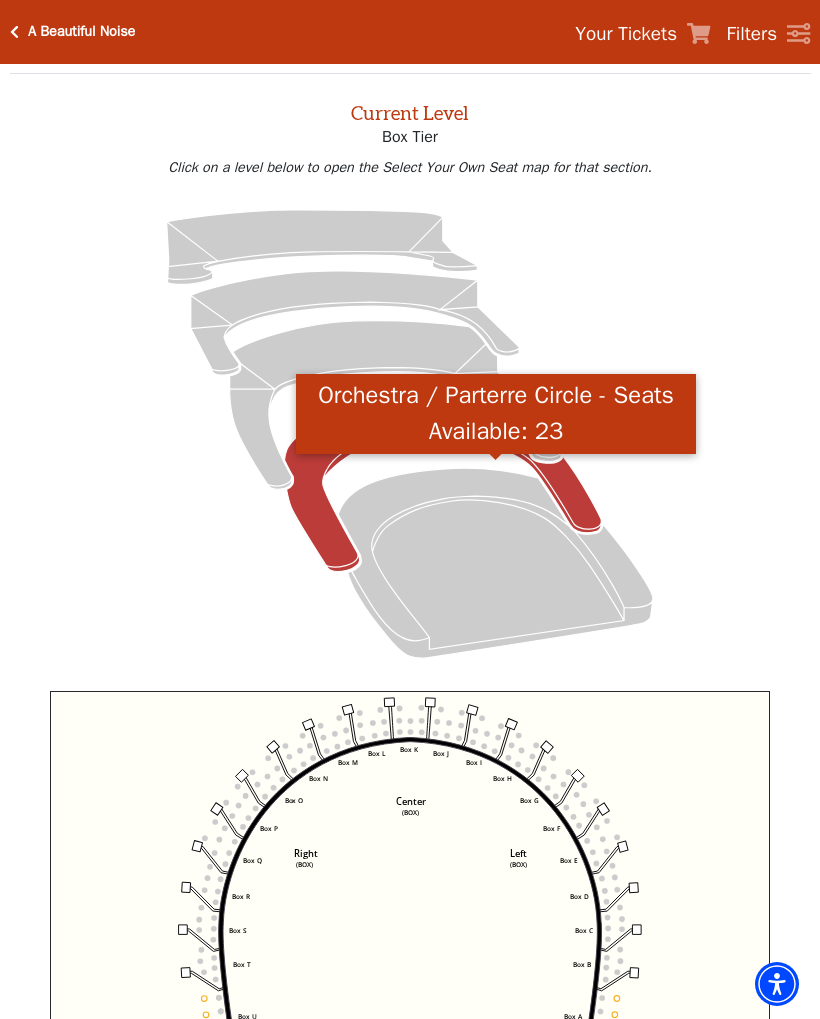 click 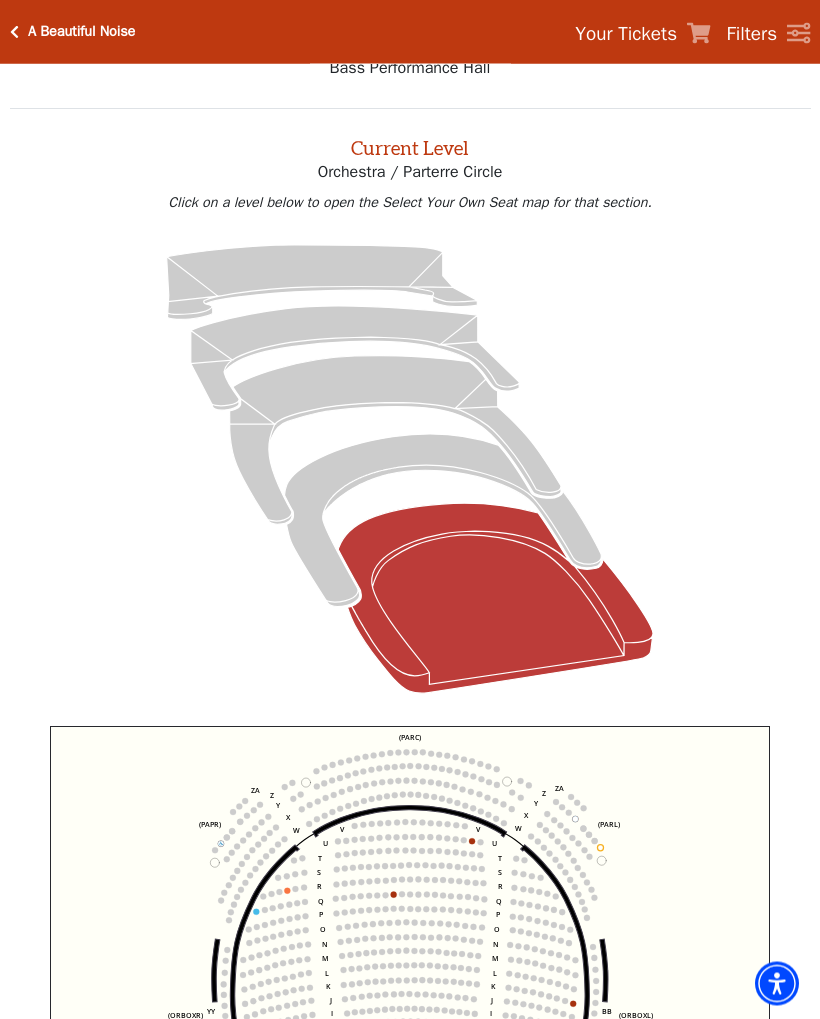 scroll, scrollTop: 76, scrollLeft: 0, axis: vertical 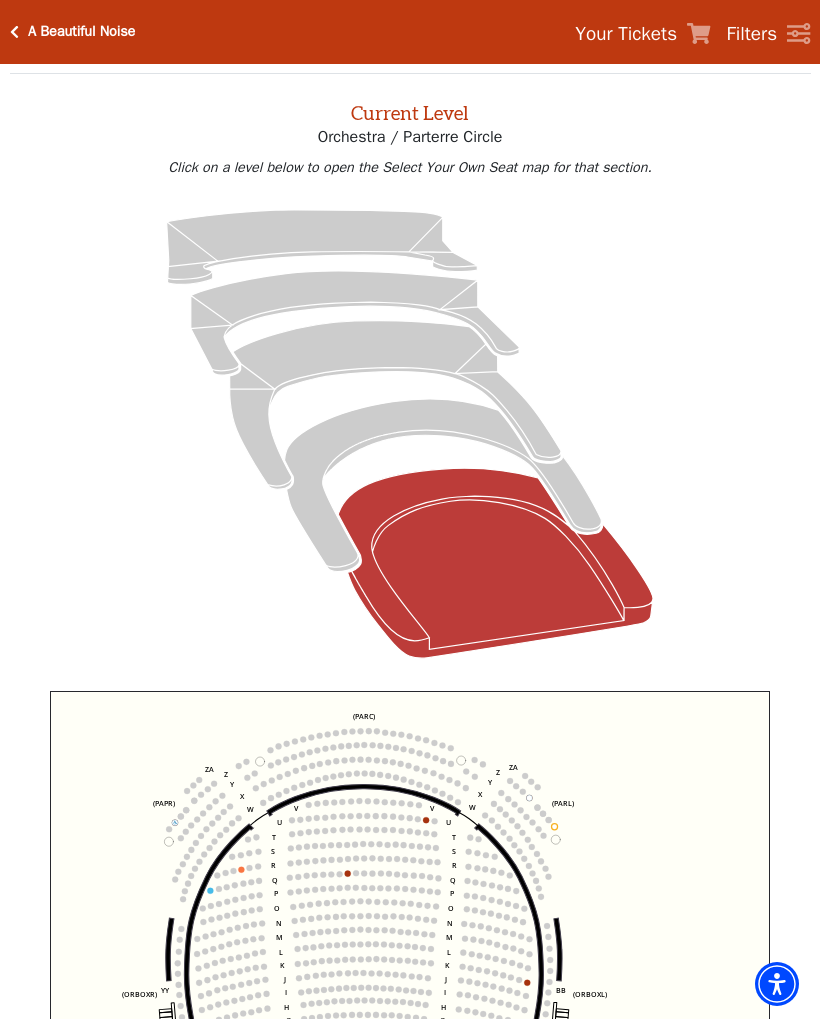 click 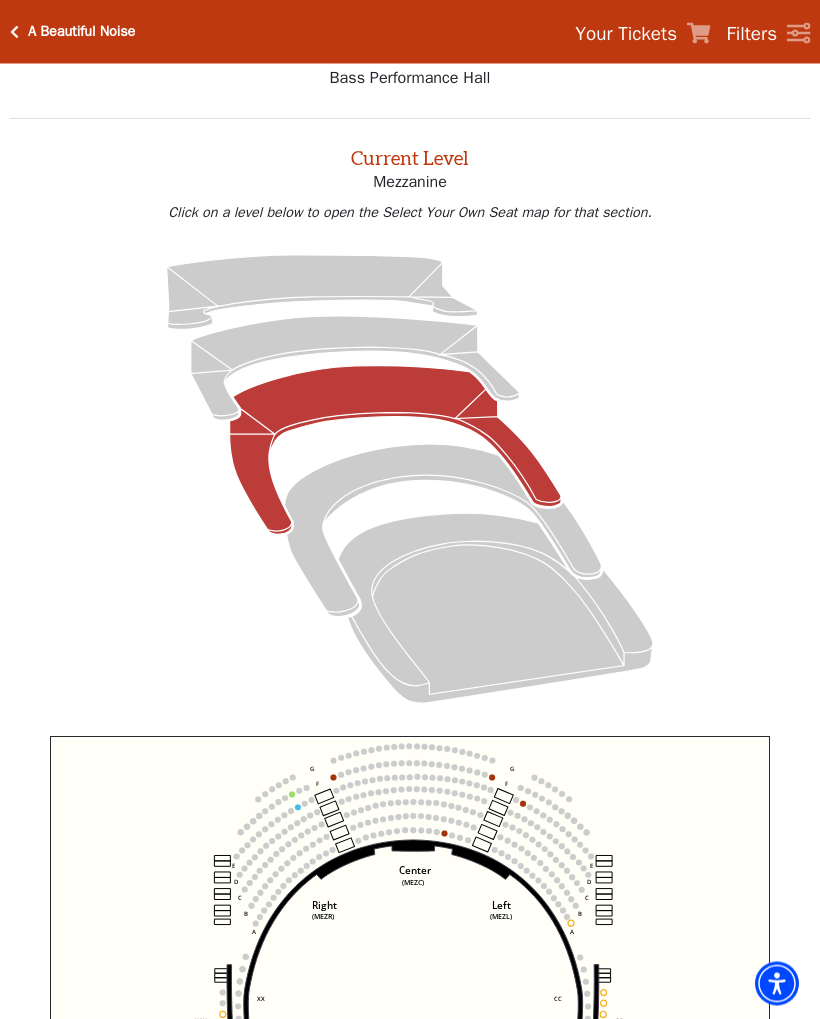 scroll, scrollTop: 76, scrollLeft: 0, axis: vertical 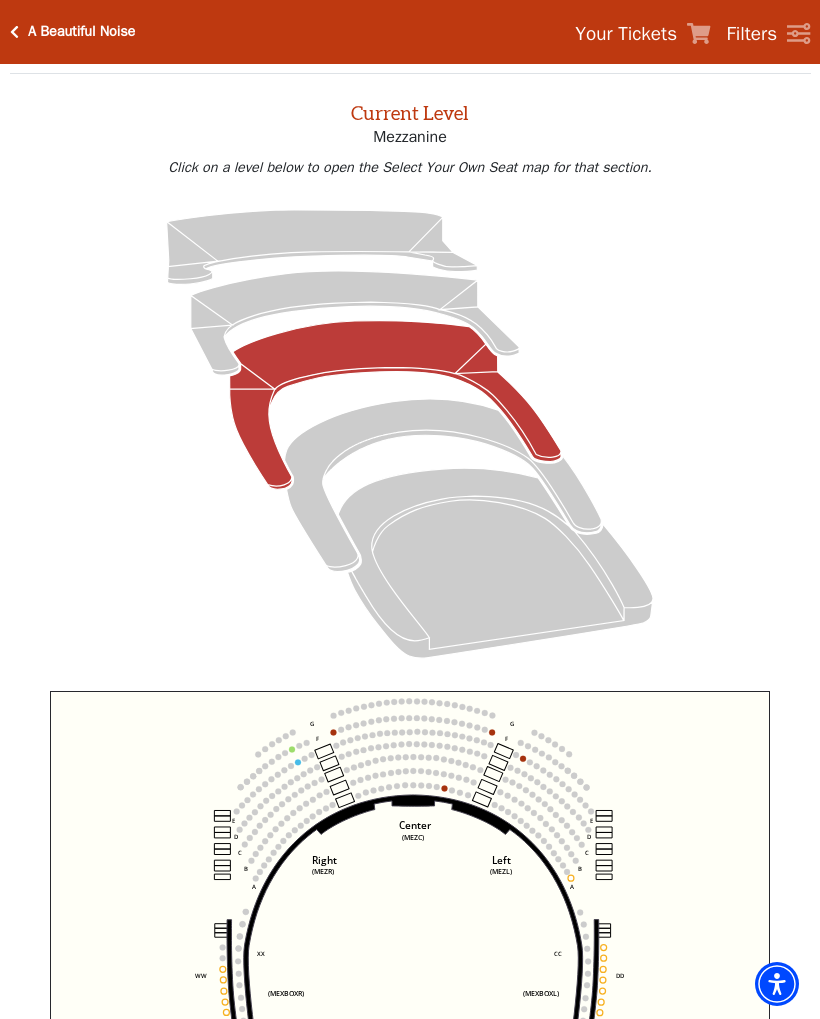 click 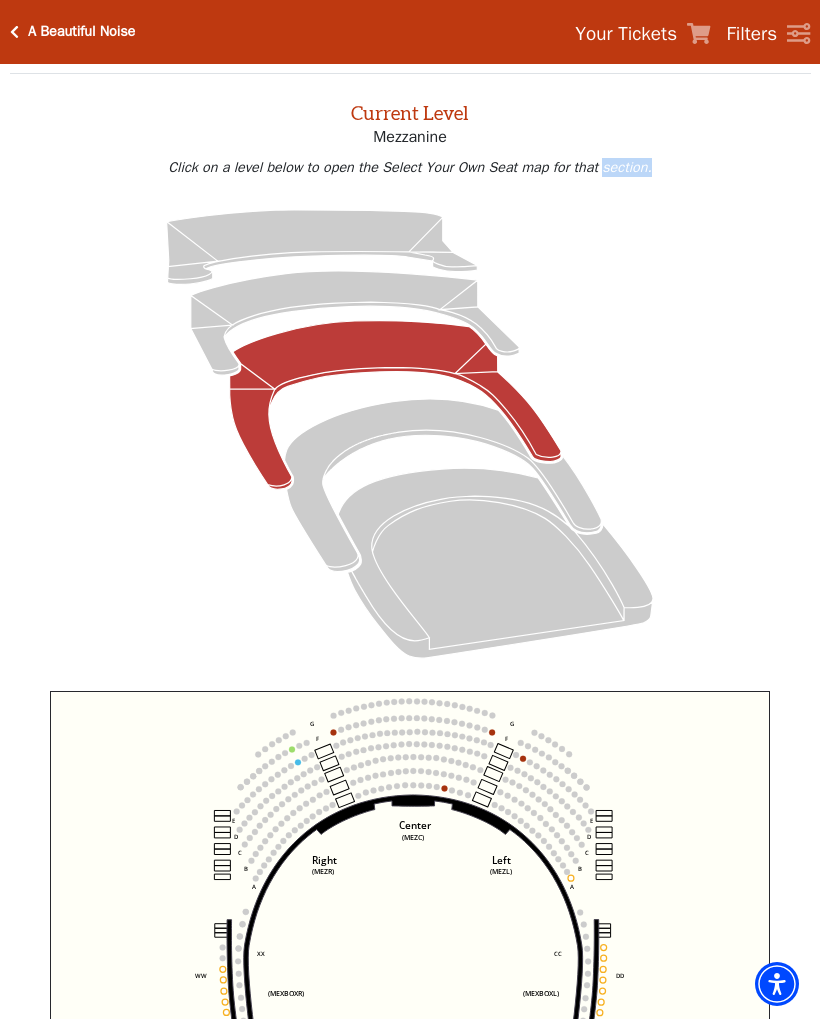 click on "*{
pointer-events: fill;
}
A Beautiful Noise   Your Tickets       Filters     Choose Your Own Seats
Saturday, November 1 at 1:30 PM,
Bass Performance Hall
Filters / Cart
Current Level   Mezzanine" 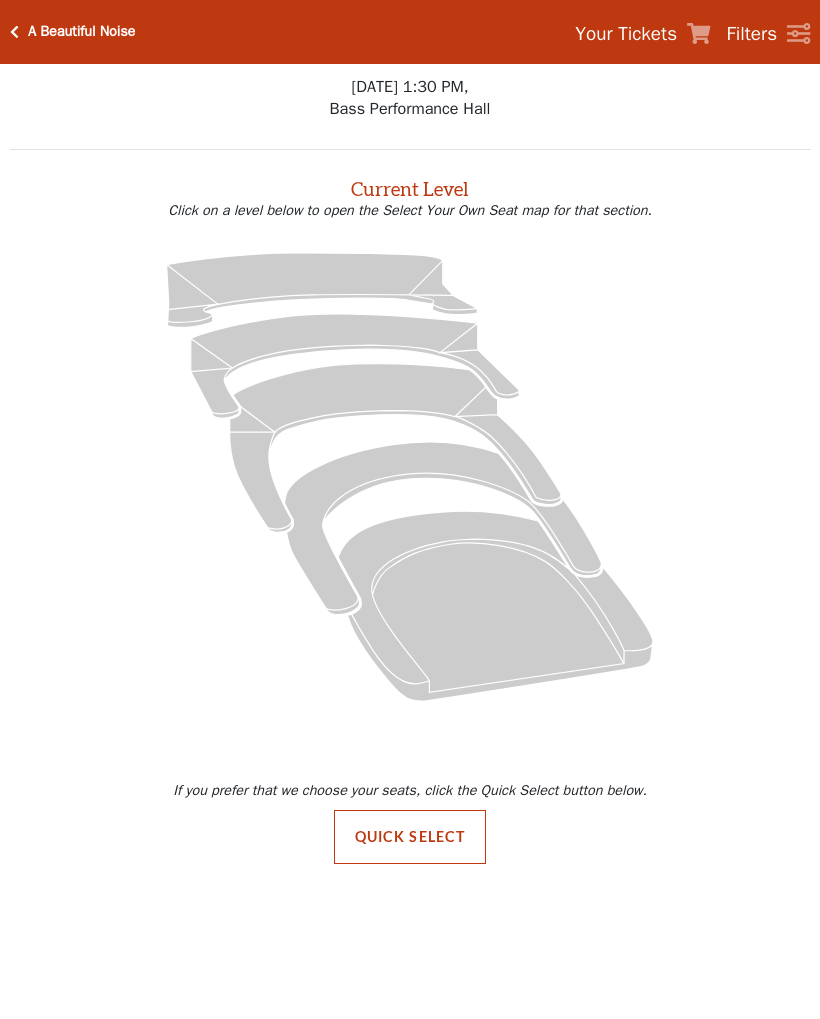 scroll, scrollTop: 0, scrollLeft: 0, axis: both 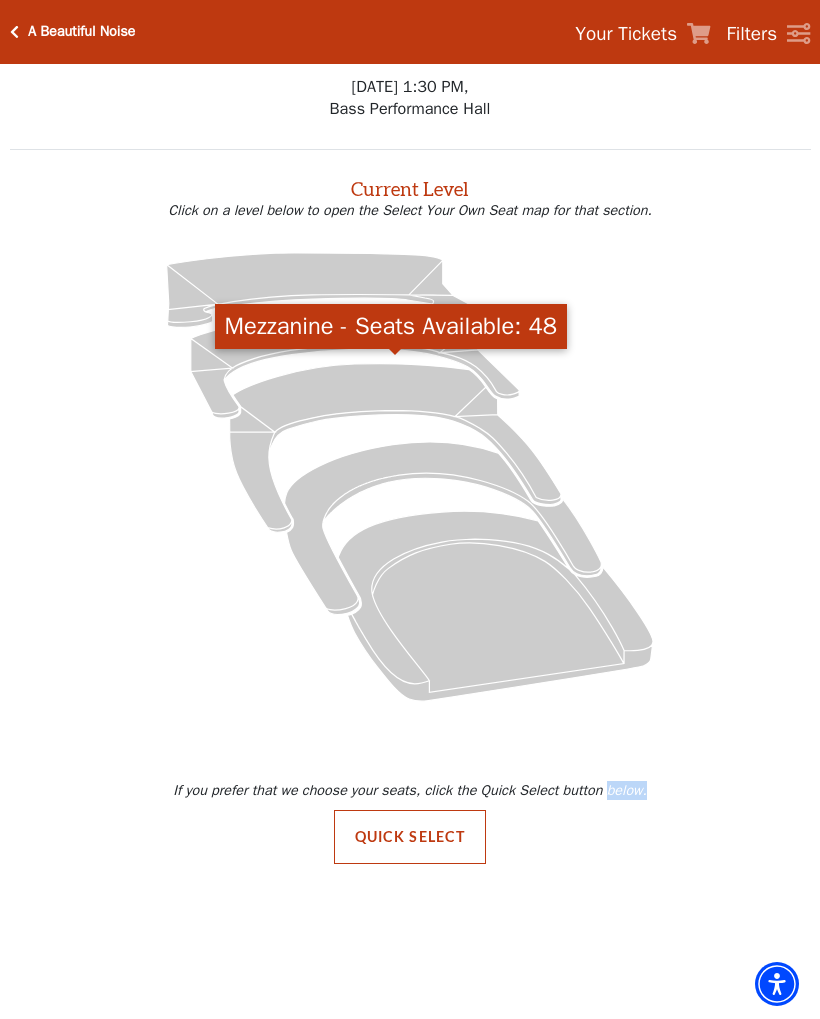 click 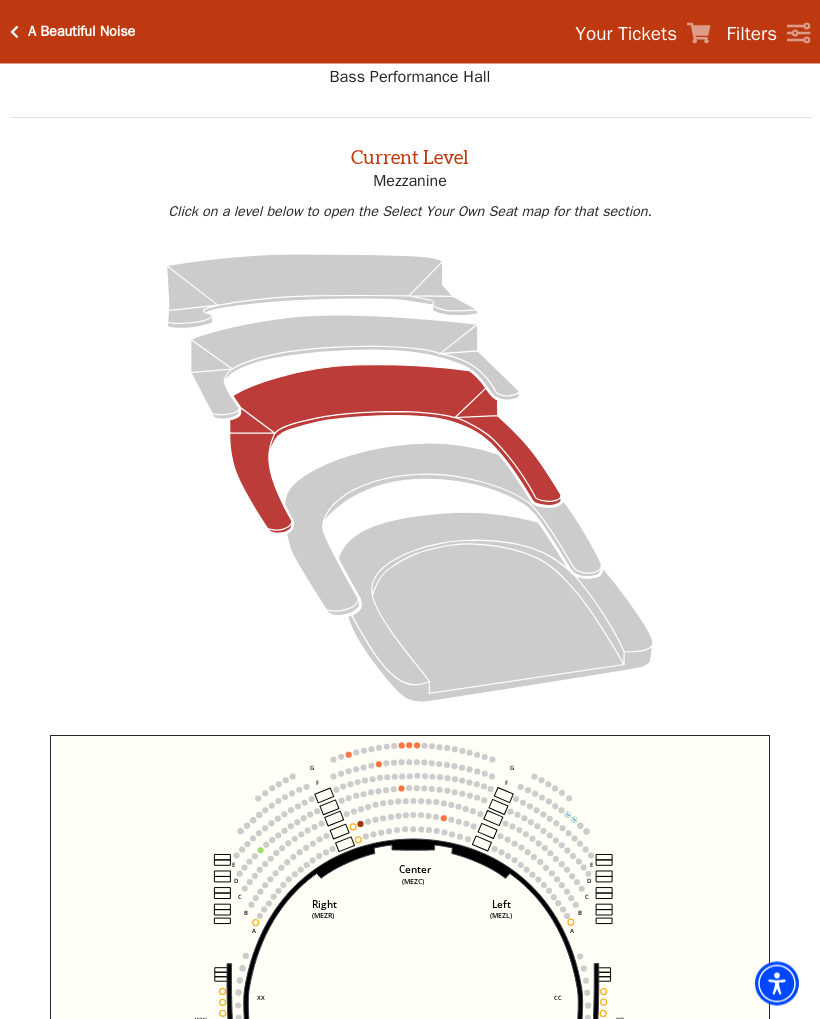 scroll, scrollTop: 75, scrollLeft: 0, axis: vertical 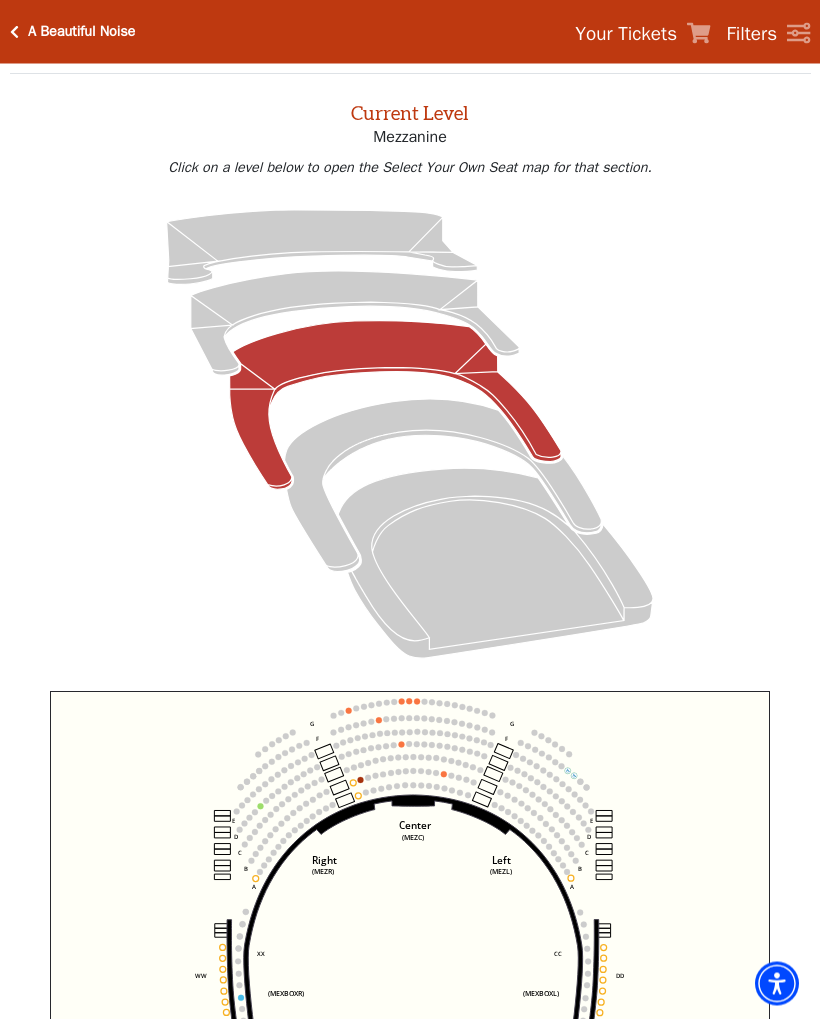 click 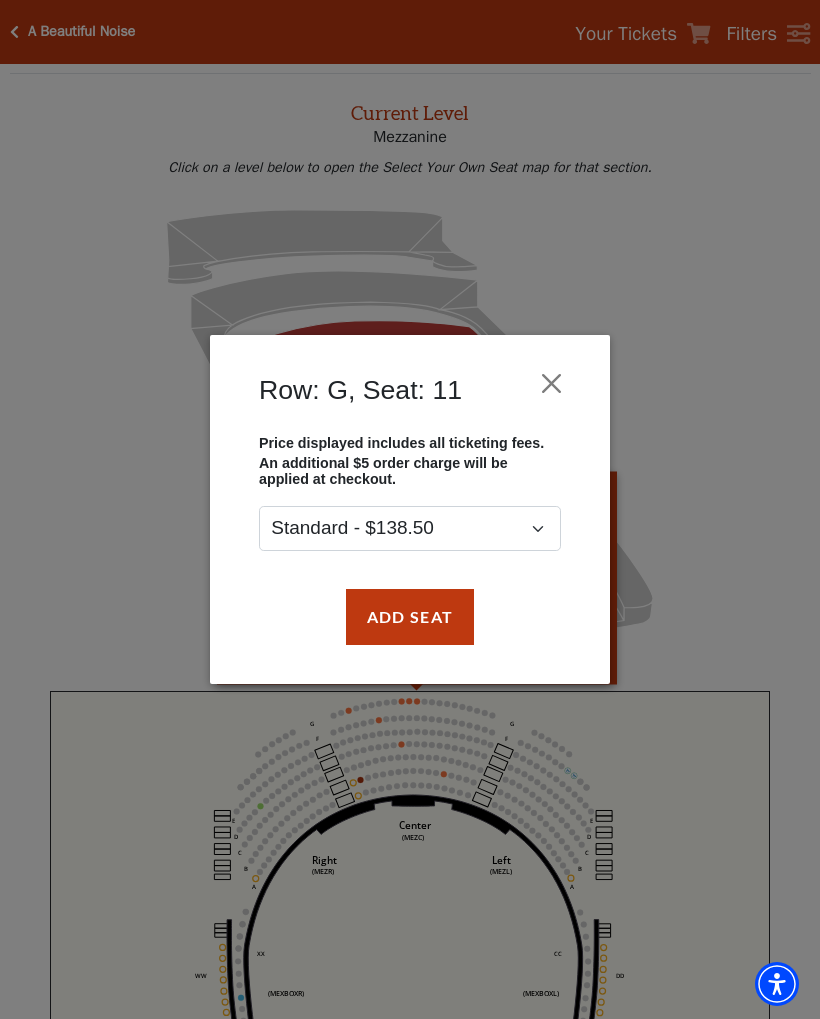 click at bounding box center [552, 383] 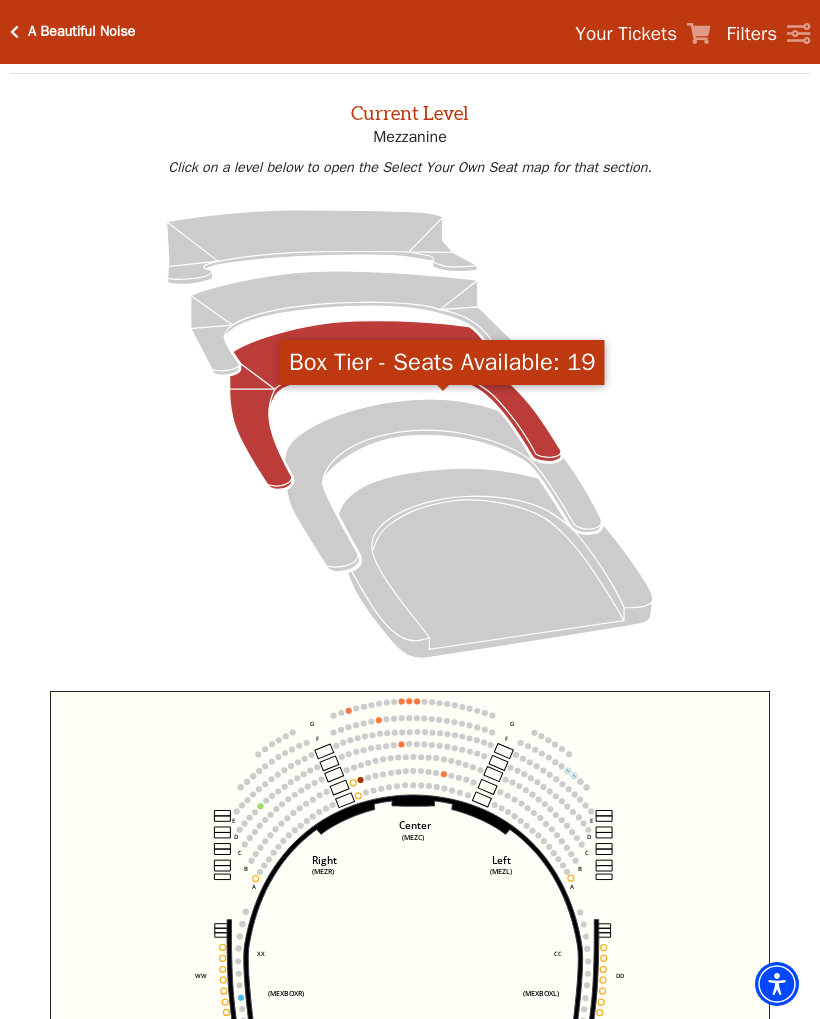 click 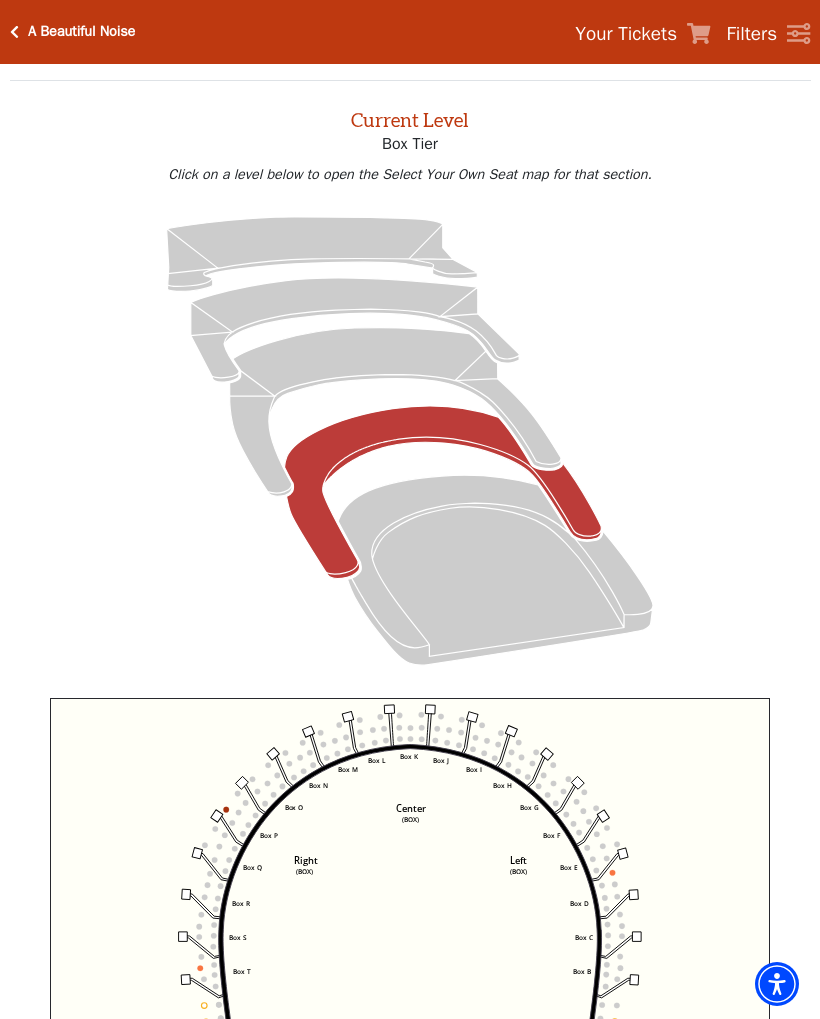 scroll, scrollTop: 76, scrollLeft: 0, axis: vertical 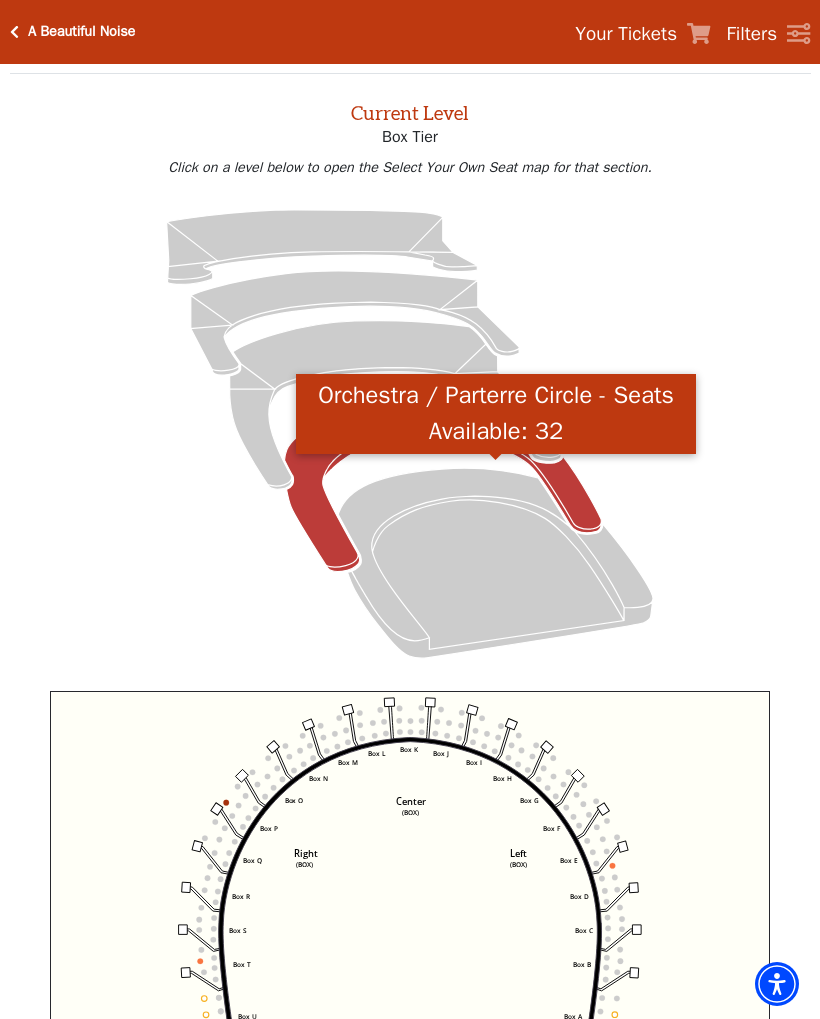 click 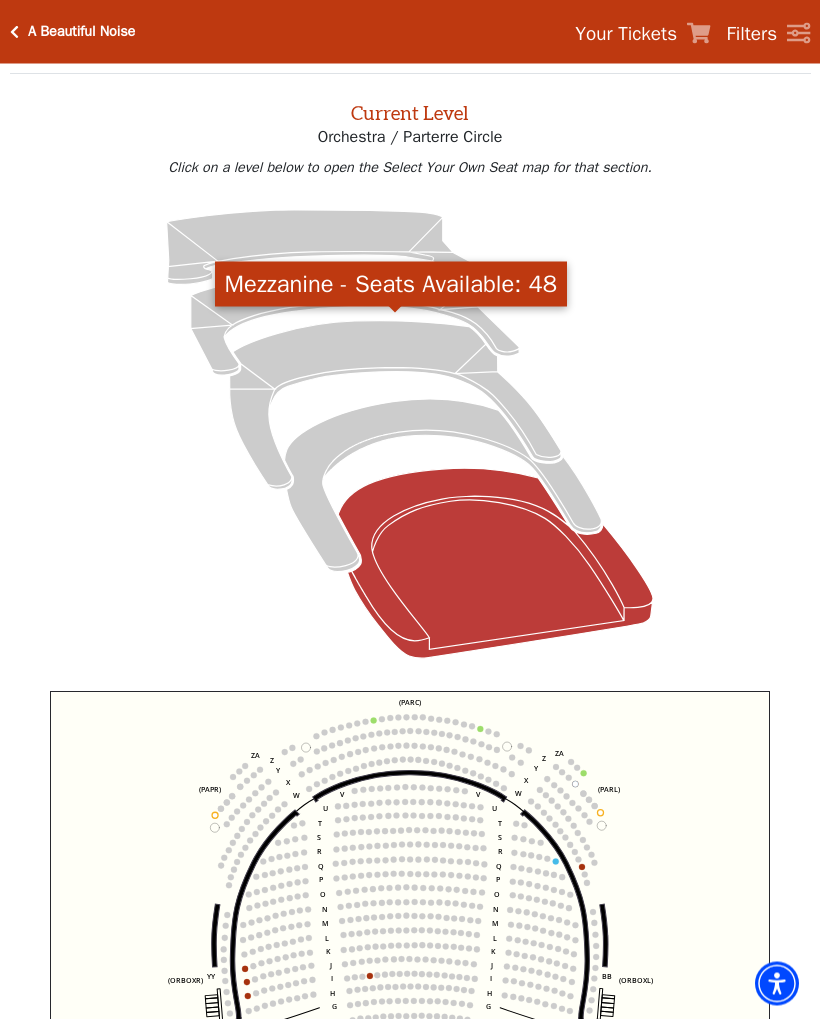 scroll, scrollTop: 76, scrollLeft: 0, axis: vertical 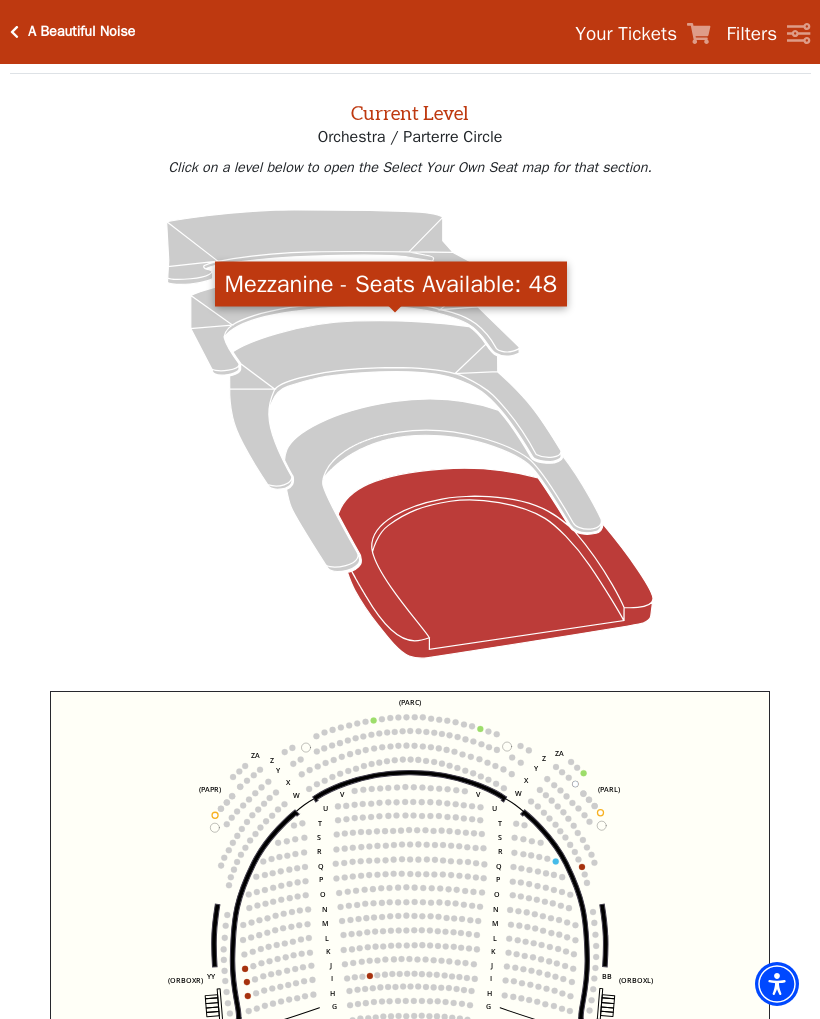 click 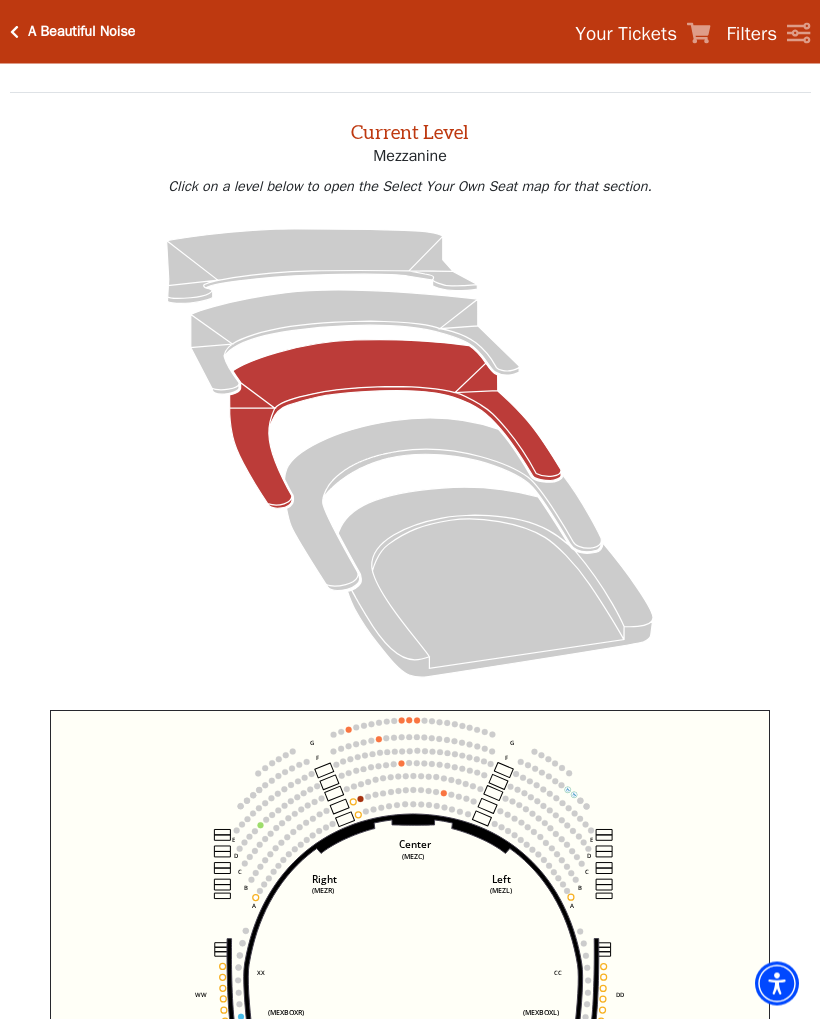 scroll, scrollTop: 75, scrollLeft: 0, axis: vertical 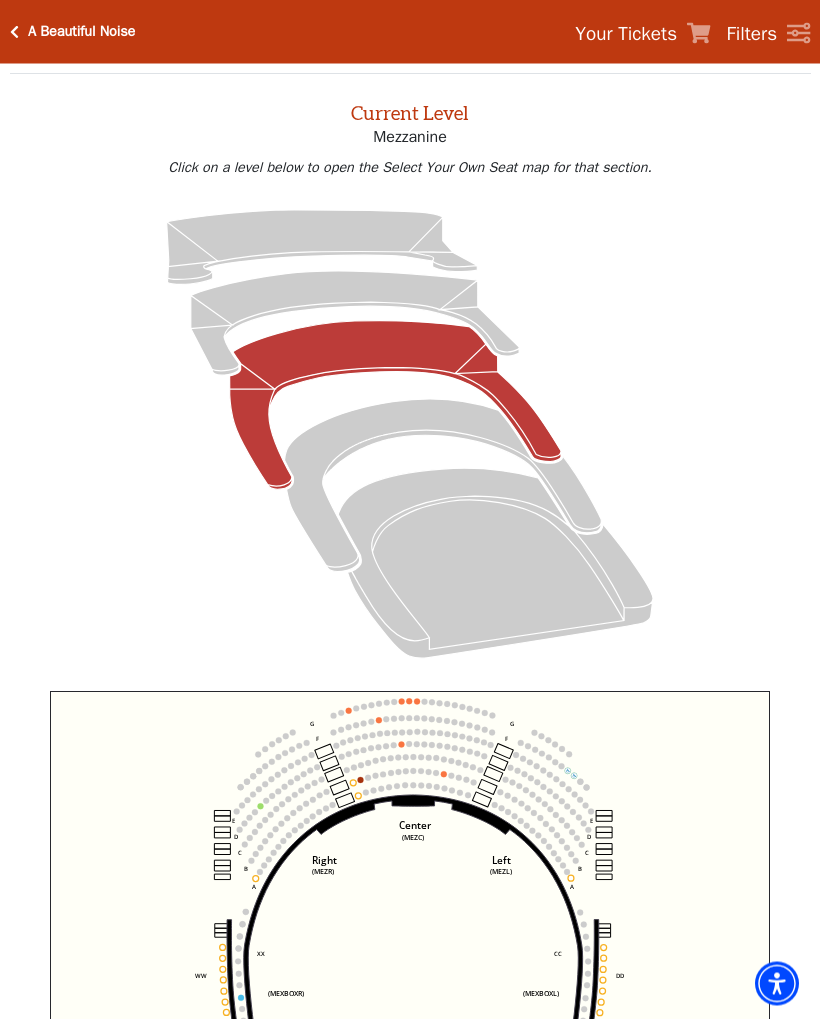 click 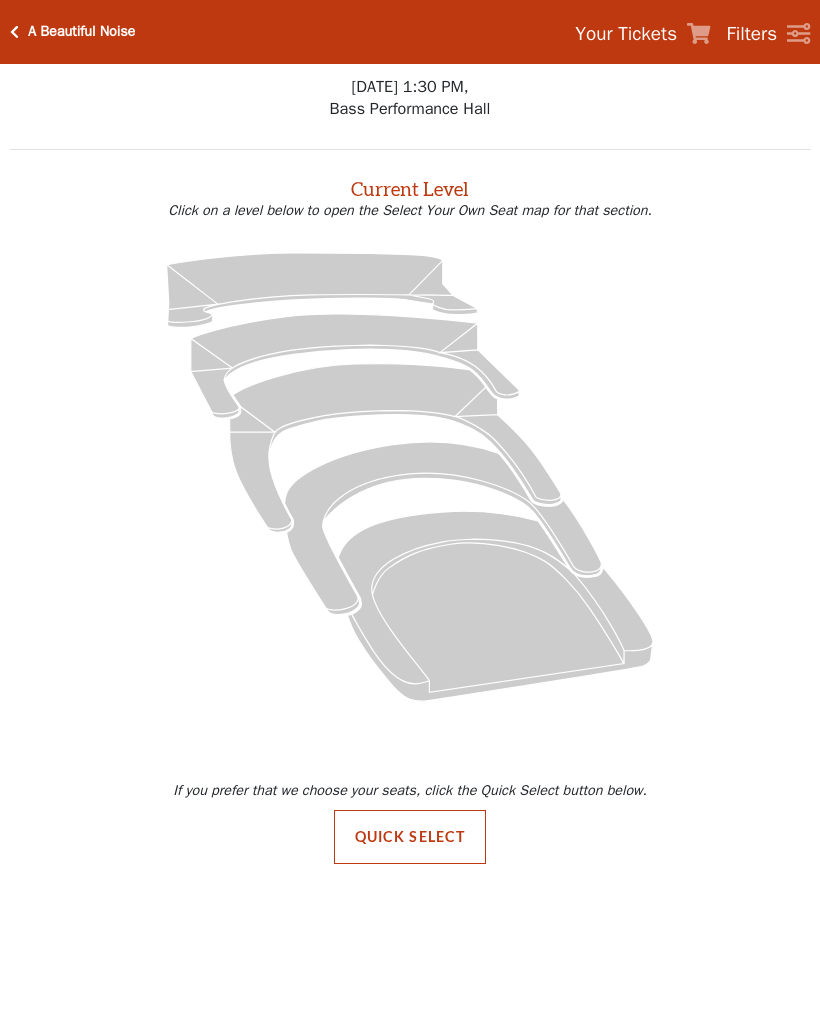 scroll, scrollTop: 0, scrollLeft: 0, axis: both 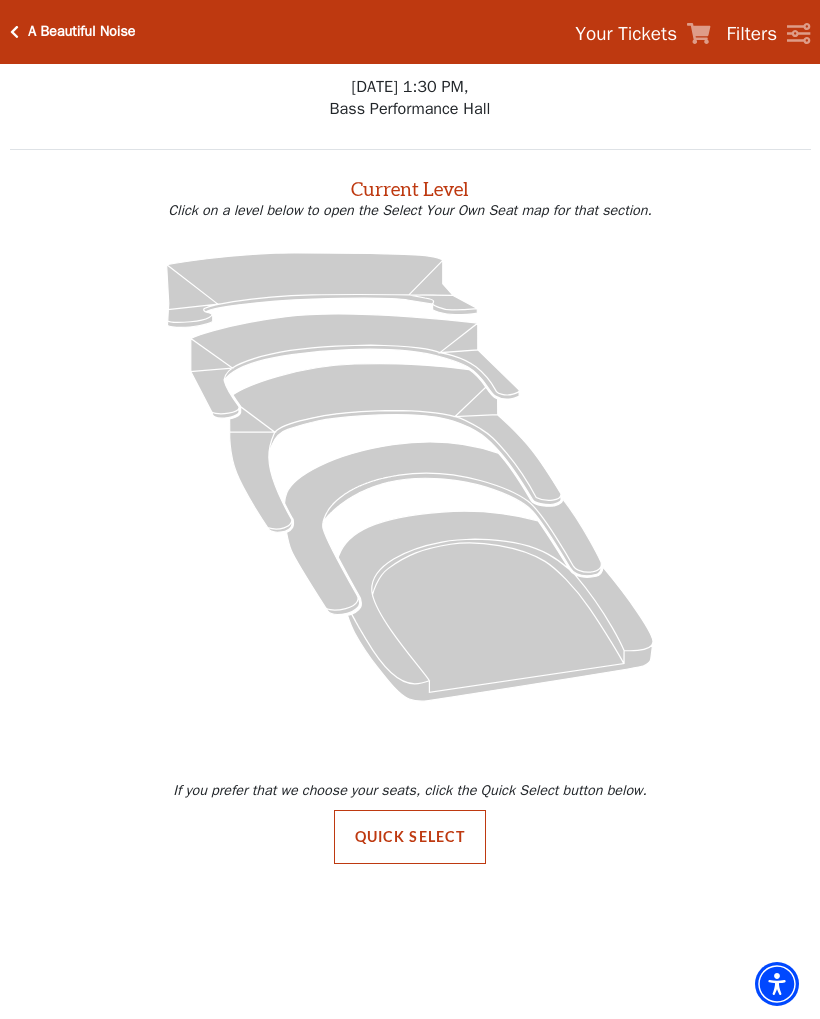 click 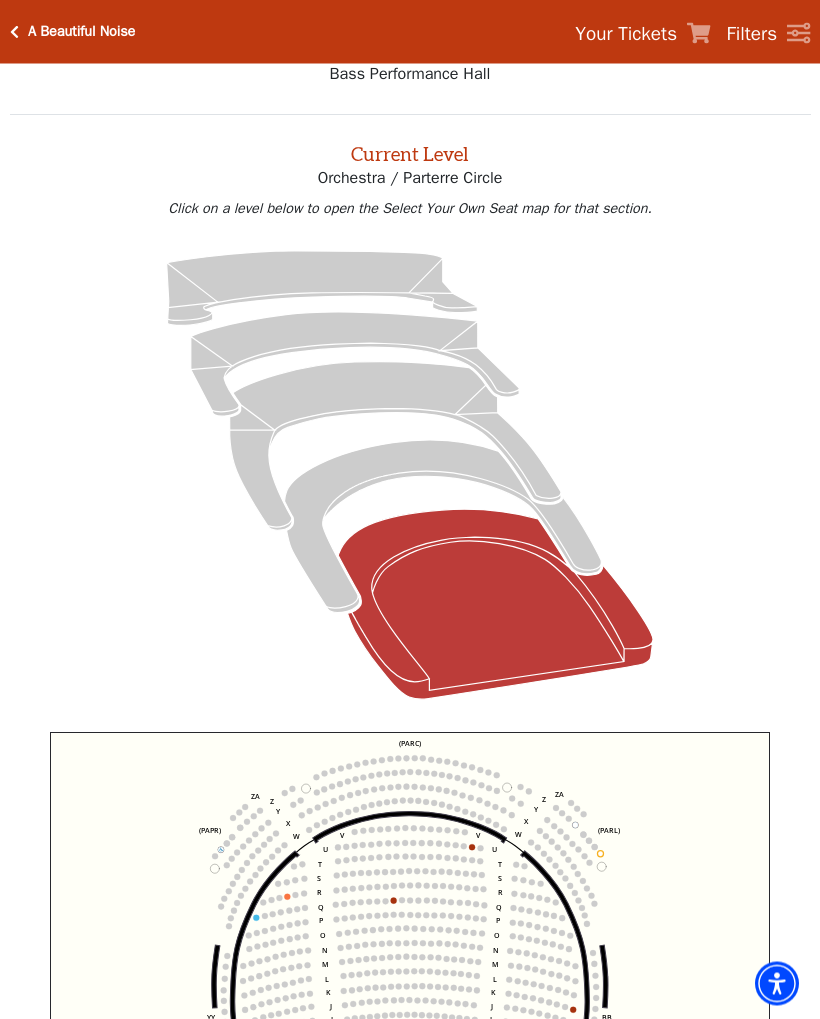 scroll, scrollTop: 76, scrollLeft: 0, axis: vertical 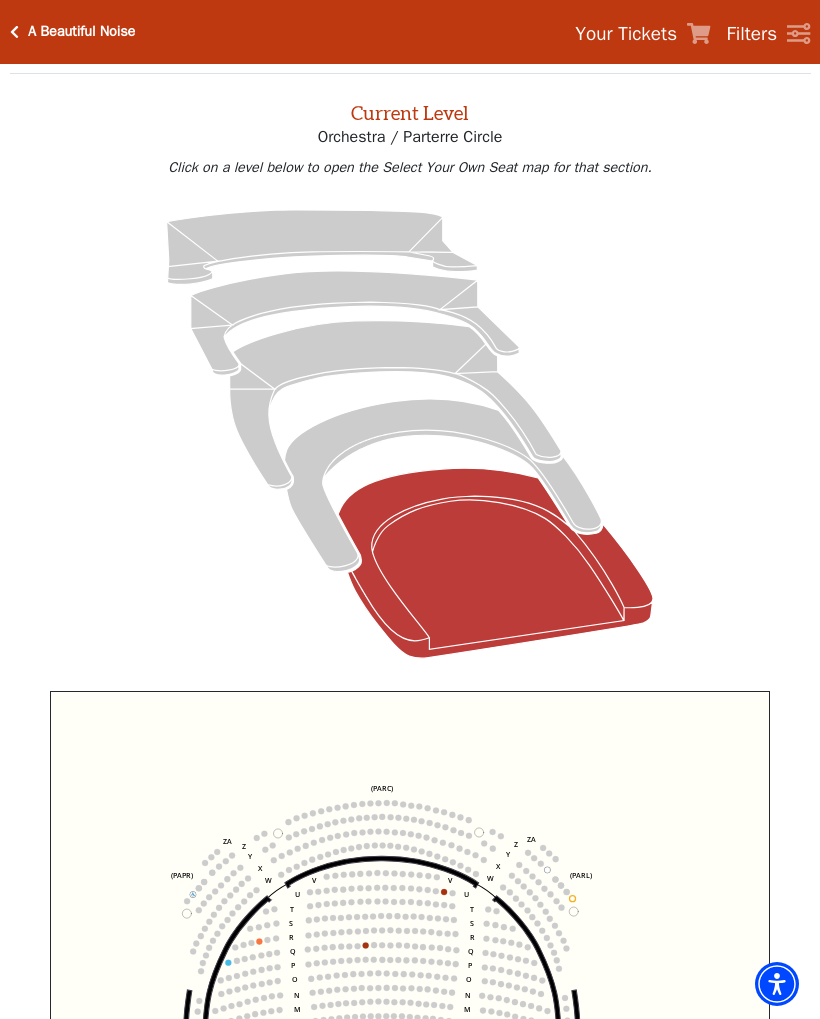 click 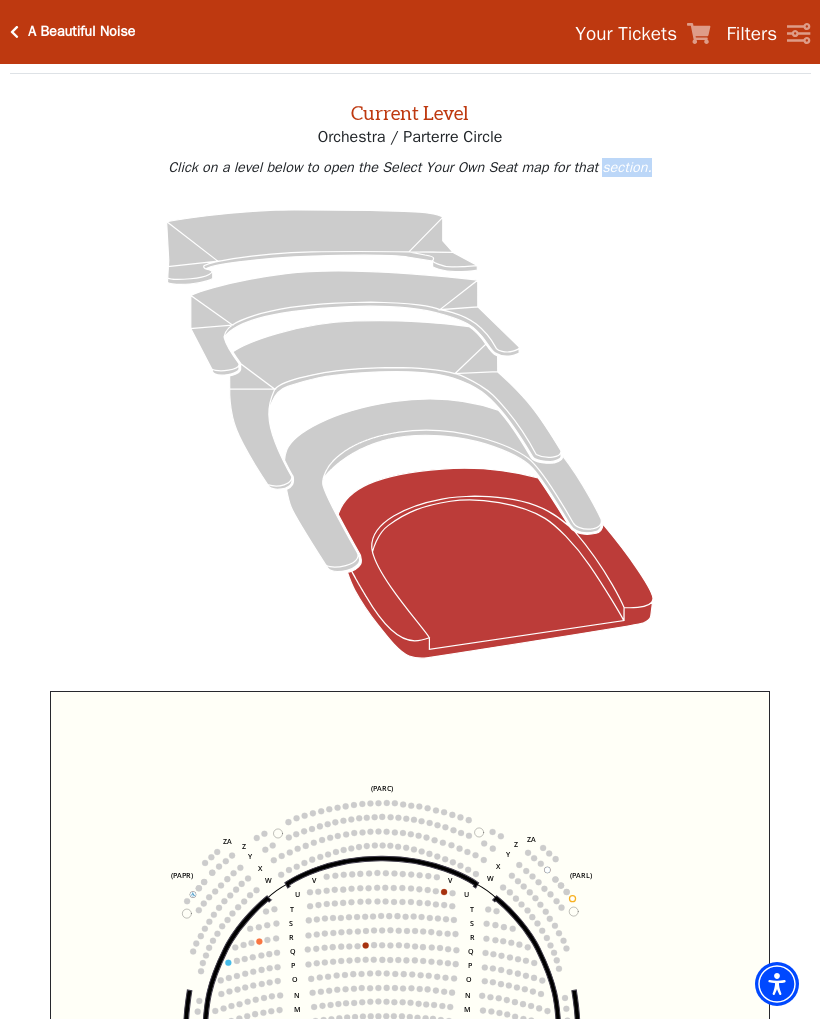 click on "Left   (ORPITL)   Right   (ORPITR)   Center   (ORPITC)   ZZ   AA   YY   BB   ZA   ZA   (ORCL)   (ORCR)   (ORCC)   (ORBOXL)   (ORBOXR)   (PARL)   (PAPR)   (PARC)   Z   Y   X   W   Z   Y   X   W   V   U   T   S   R   Q   P   O   N   M   L   K   J   I   H   G   F   E   D   C   B   A   CCC   BBB   AAA   V   U   T   S   R   Q   P   O   N   M   L   K   J   I   H   G   F   E   D   C   B   A   CCC   BBB   AAA" 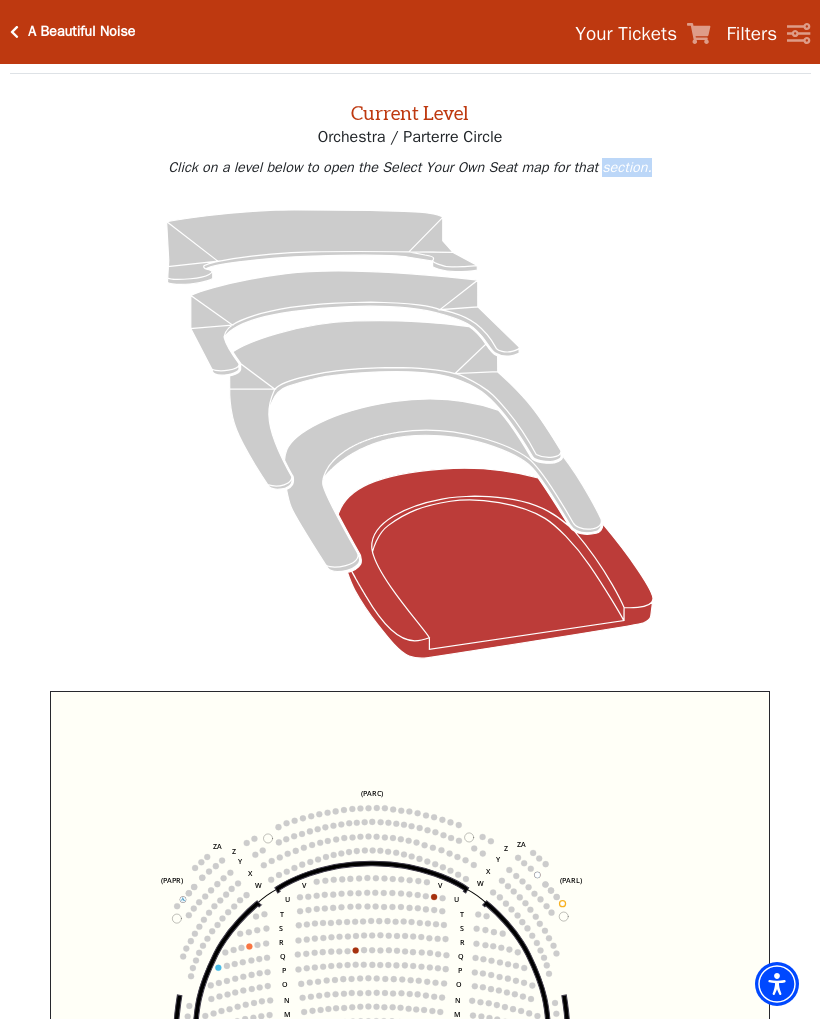 click 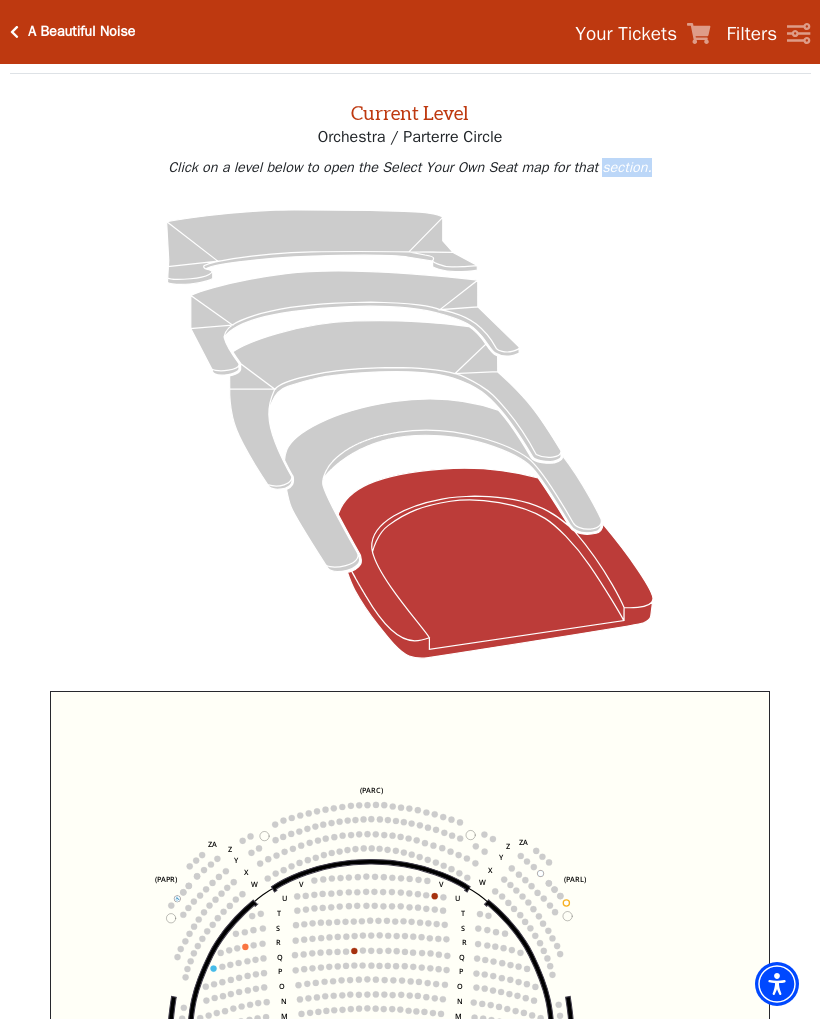 click on "Left   (ORPITL)   Right   (ORPITR)   Center   (ORPITC)   ZZ   AA   YY   BB   ZA   ZA   (ORCL)   (ORCR)   (ORCC)   (ORBOXL)   (ORBOXR)   (PARL)   (PAPR)   (PARC)   Z   Y   X   W   Z   Y   X   W   V   U   T   S   R   Q   P   O   N   M   L   K   J   I   H   G   F   E   D   C   B   A   CCC   BBB   AAA   V   U   T   S   R   Q   P   O   N   M   L   K   J   I   H   G   F   E   D   C   B   A   CCC   BBB   AAA" 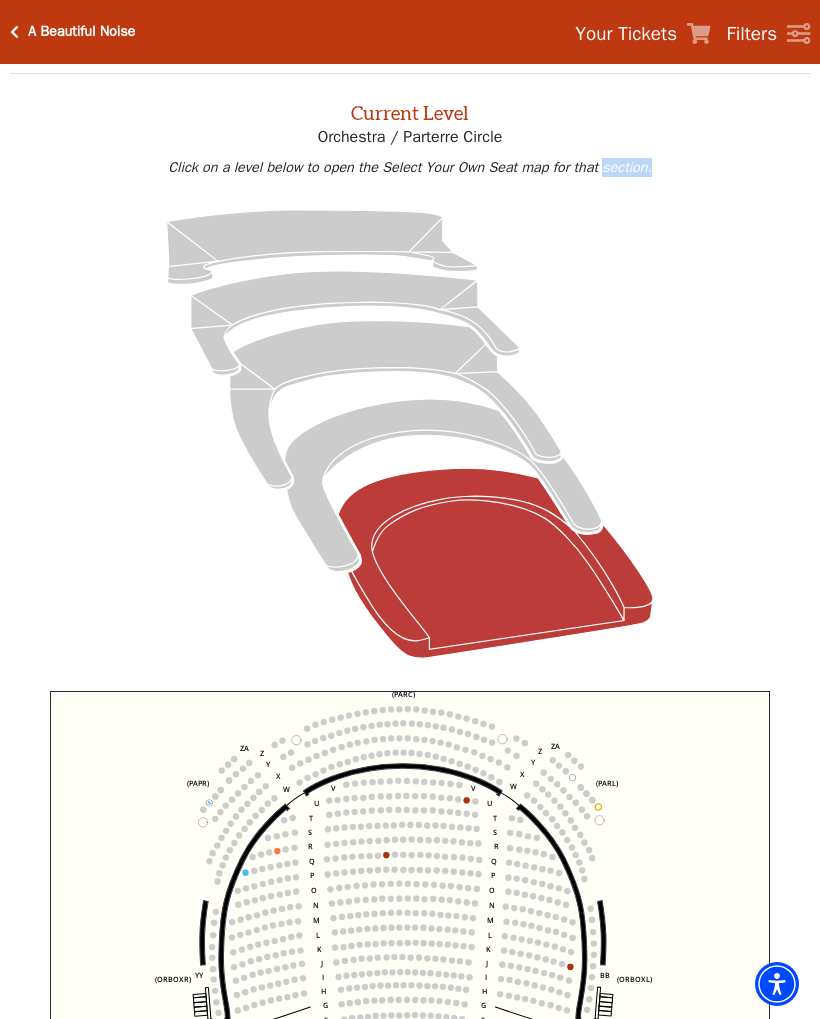 click 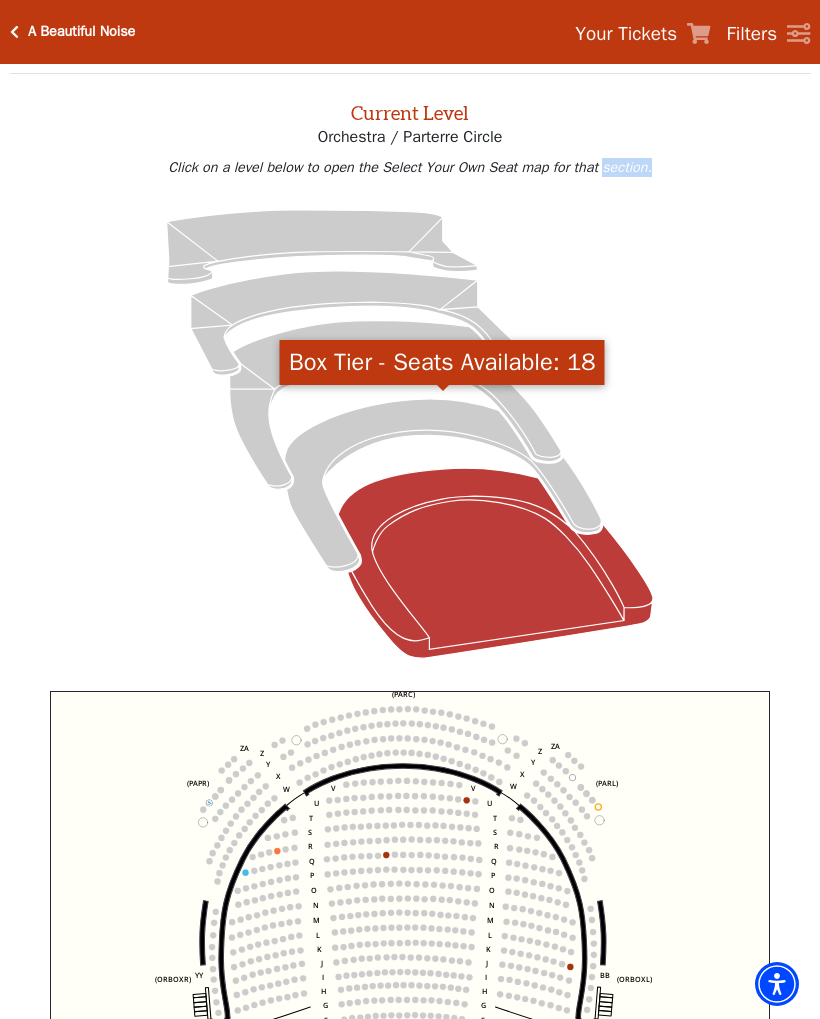 click 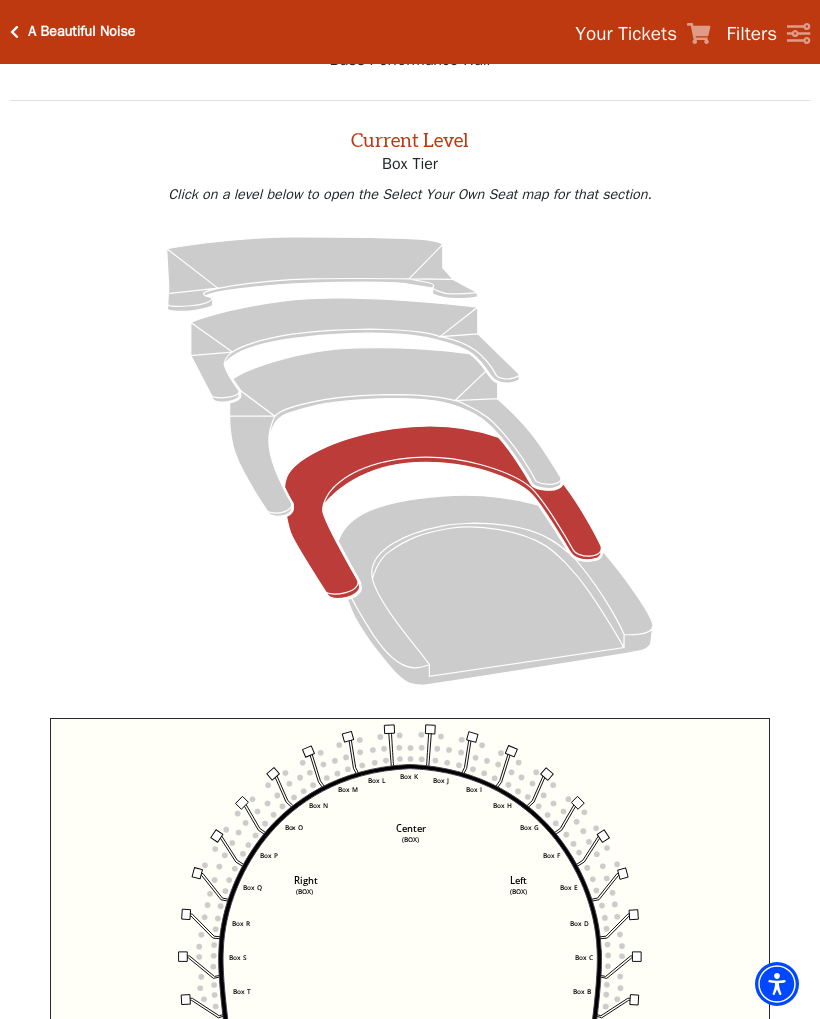 scroll, scrollTop: 76, scrollLeft: 0, axis: vertical 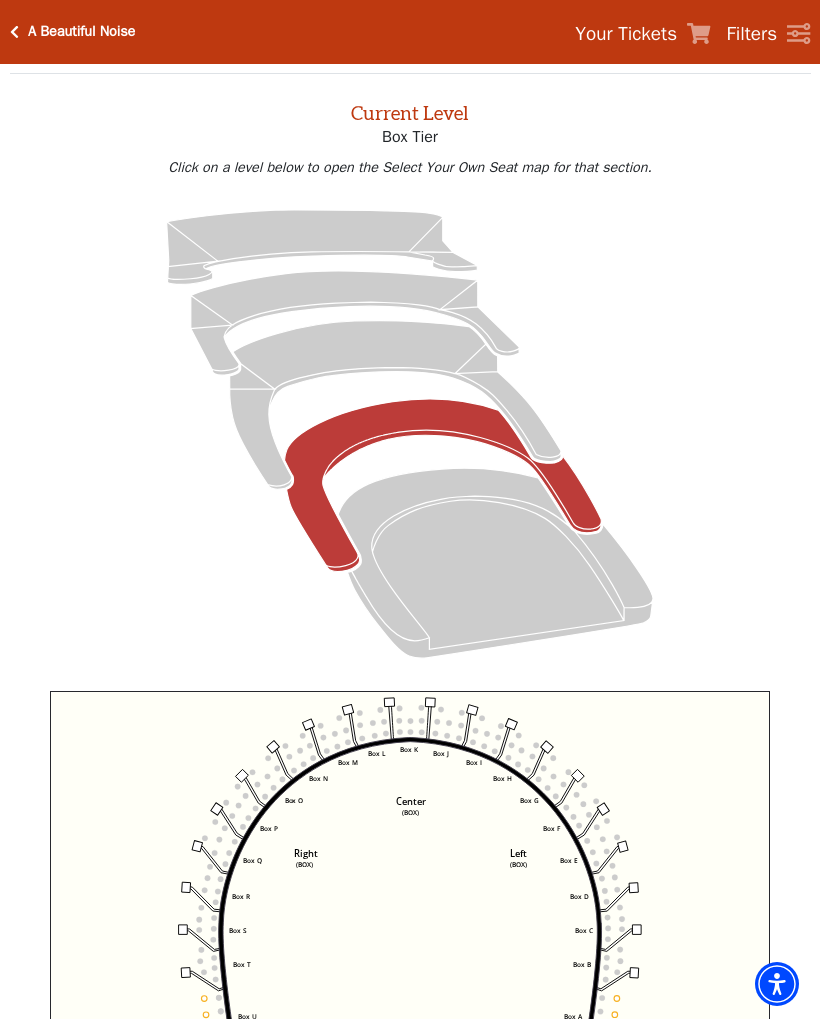 click on "Current Level   Box Tier   Click on a level below to open the Select Your Own Seat map for that section." at bounding box center (410, 383) 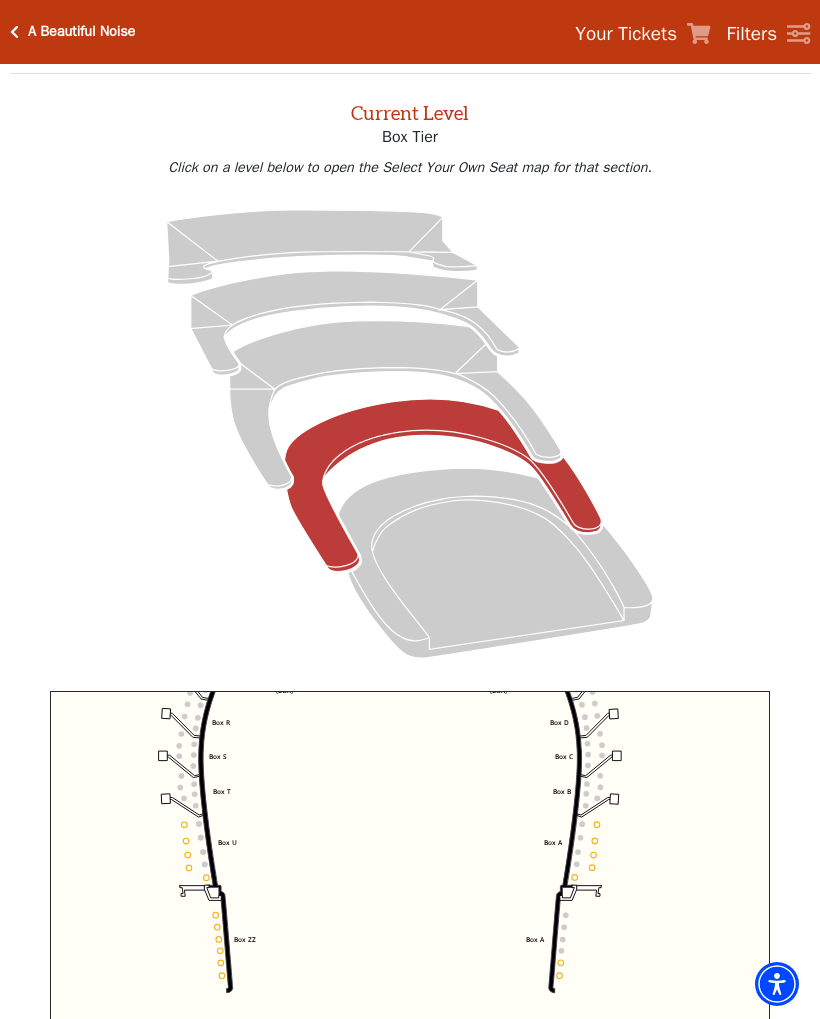 click on "Left   (BOX)   Right   (BOX)   Center   (BOX)   Box ZZ   Box U   Box T   Box S   Box R   Box Q   Box P   Box O   Box N   Box M   Box L   Box A   Box A   Box B   Box C   Box D   Box E   Box F   Box G   Box H   Box I   Box J   Box K" 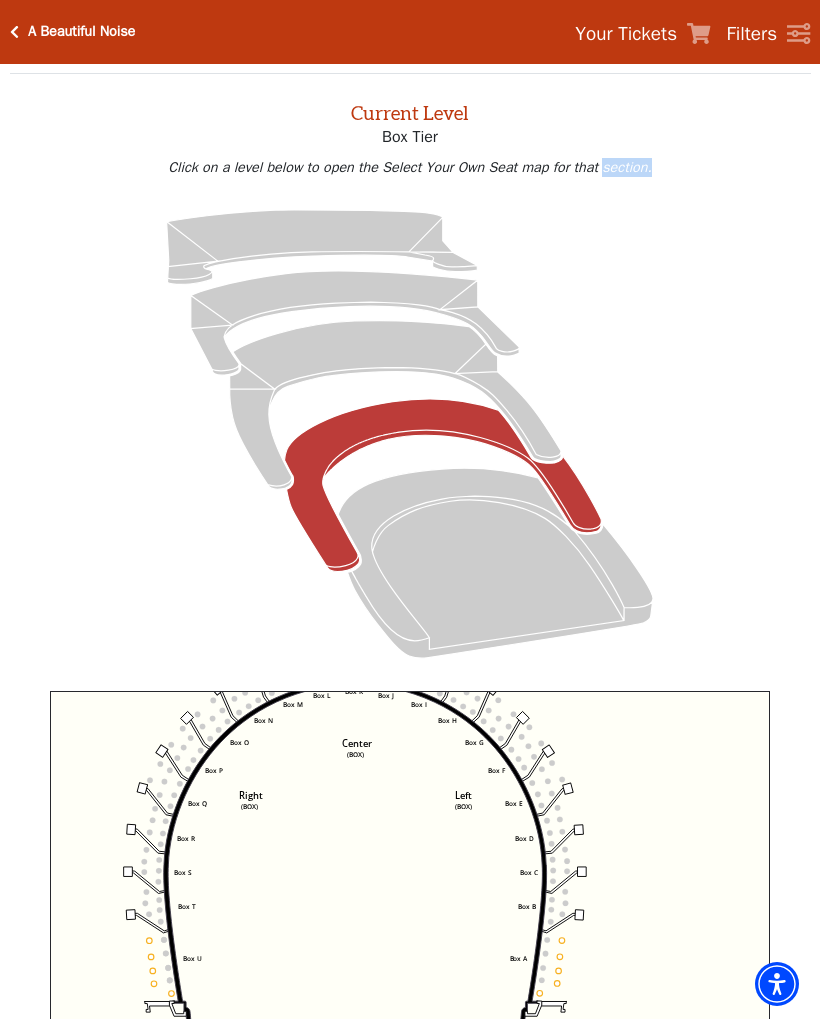 click 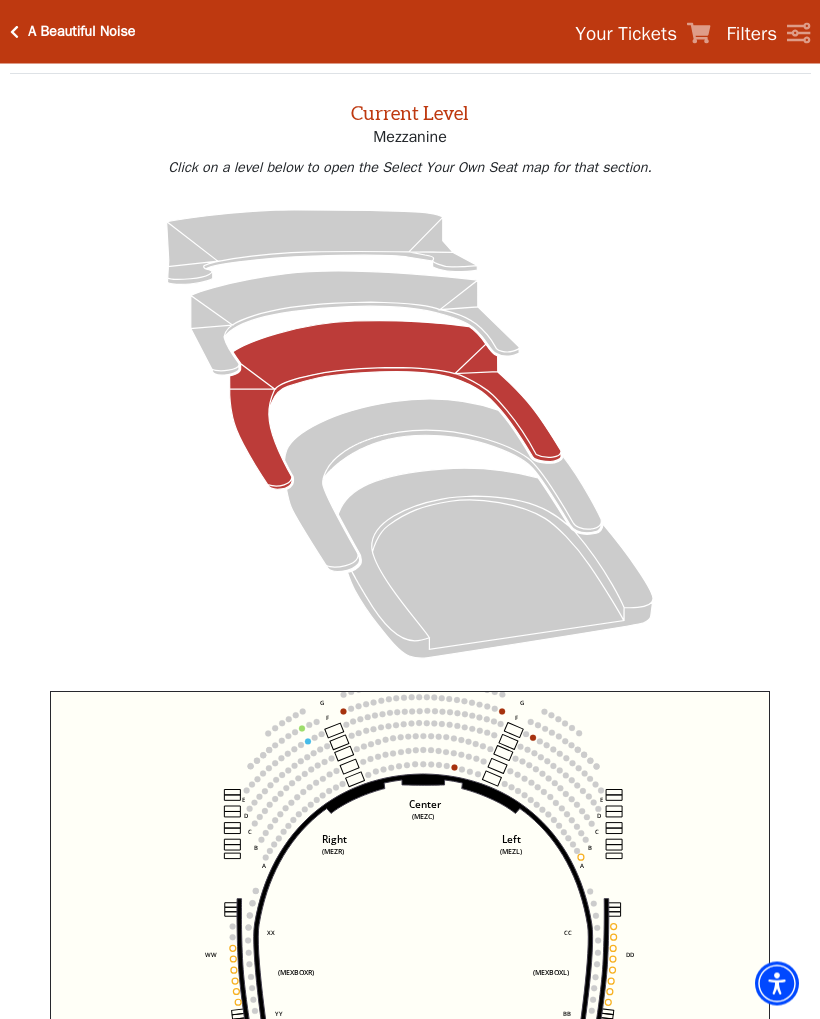 scroll, scrollTop: 76, scrollLeft: 0, axis: vertical 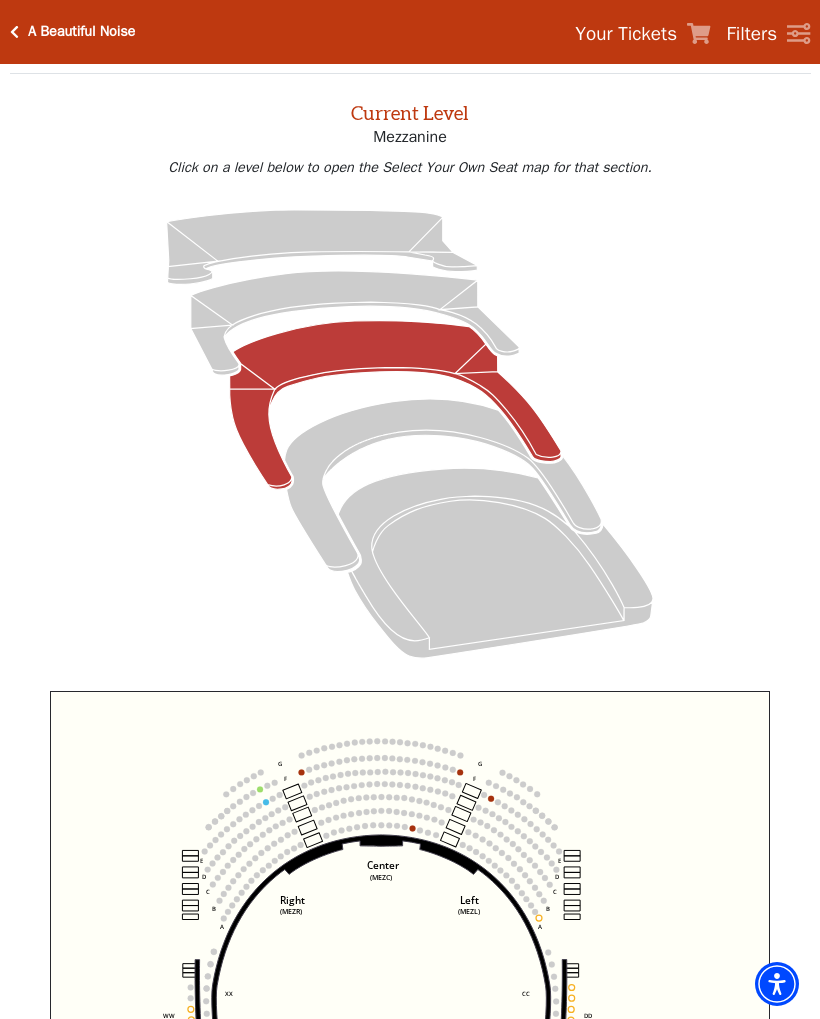click on "Current Level   Mezzanine   Click on a level below to open the Select Your Own Seat map for that section." at bounding box center [410, 383] 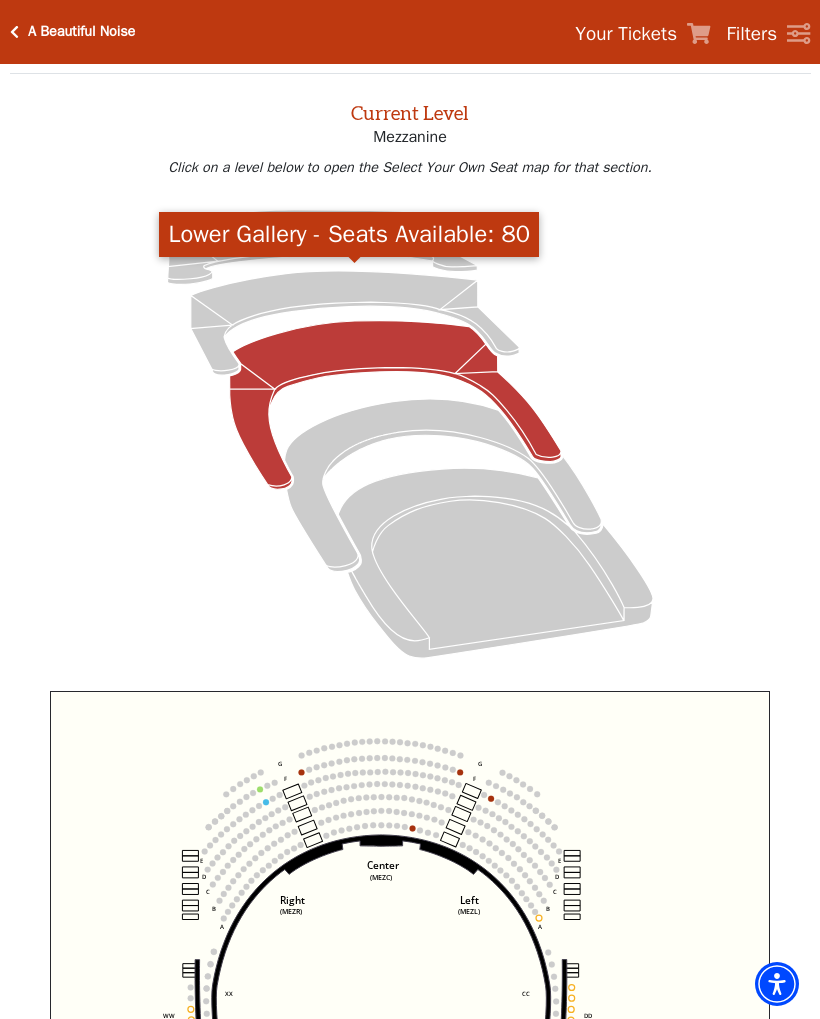 click 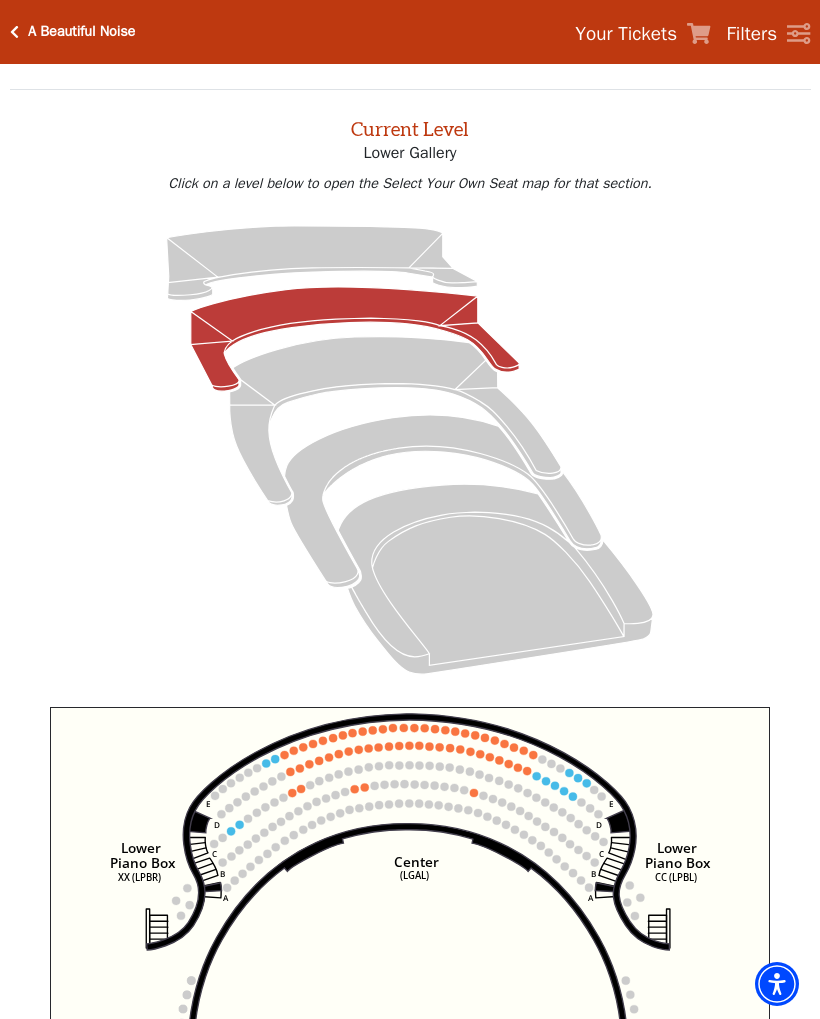 scroll, scrollTop: 76, scrollLeft: 0, axis: vertical 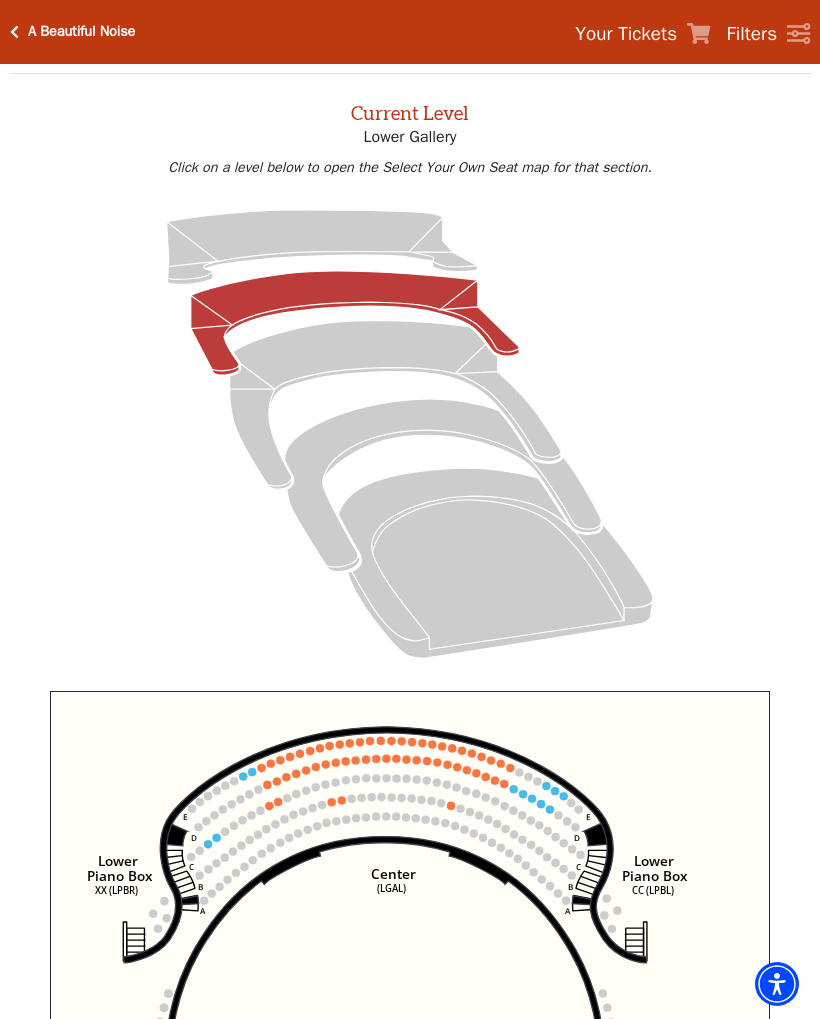 click 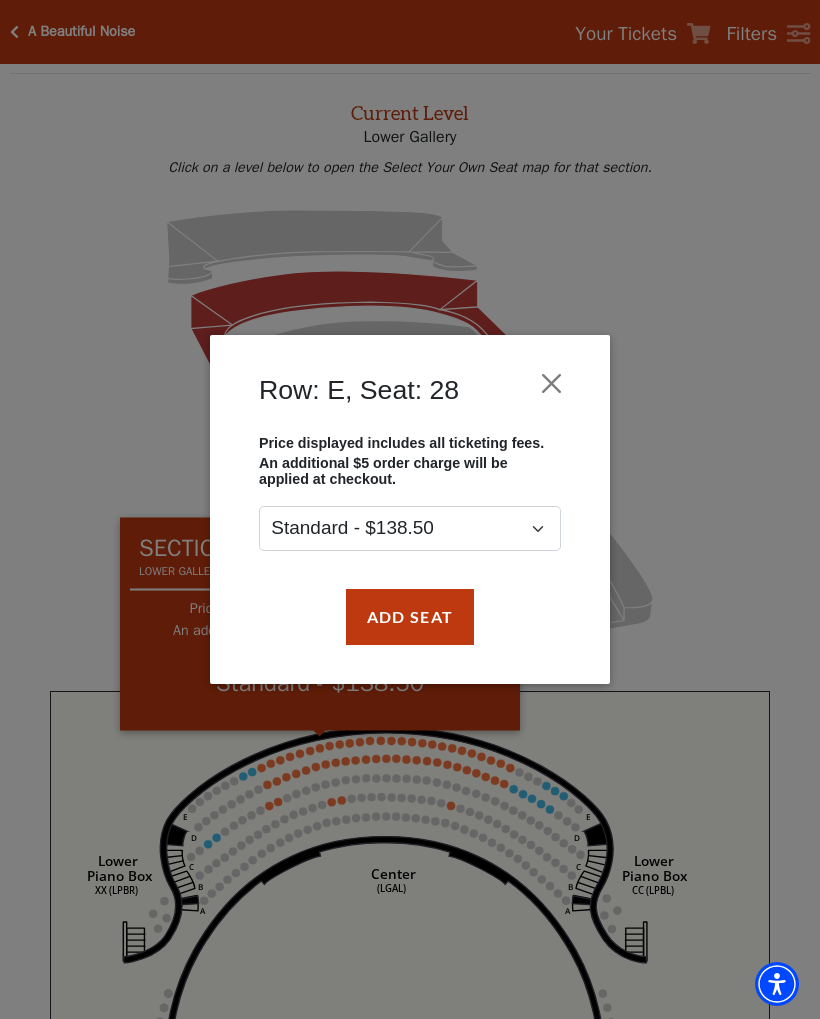 click at bounding box center (552, 383) 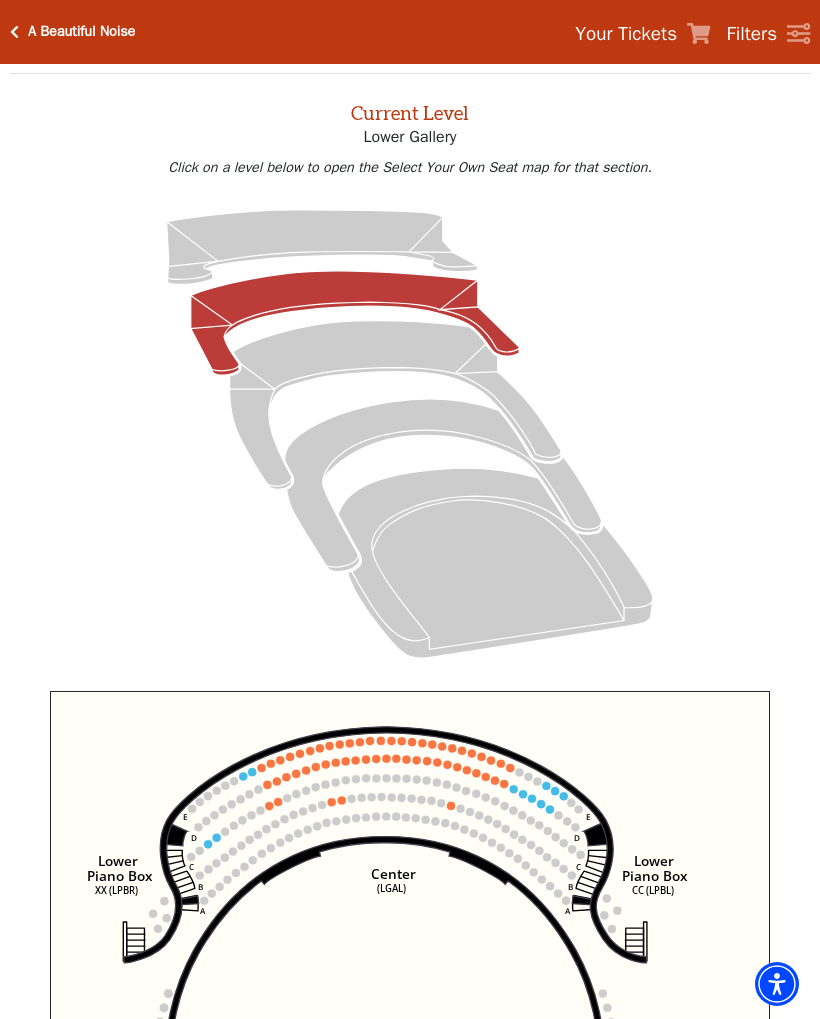 click 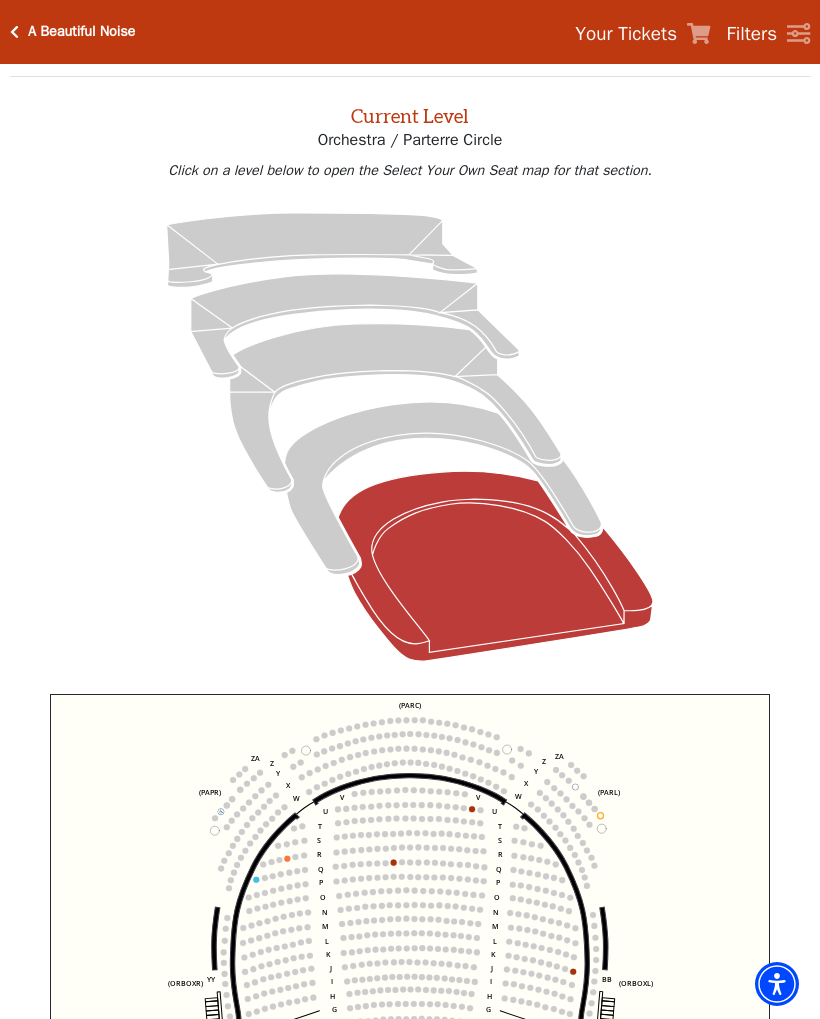 scroll, scrollTop: 76, scrollLeft: 0, axis: vertical 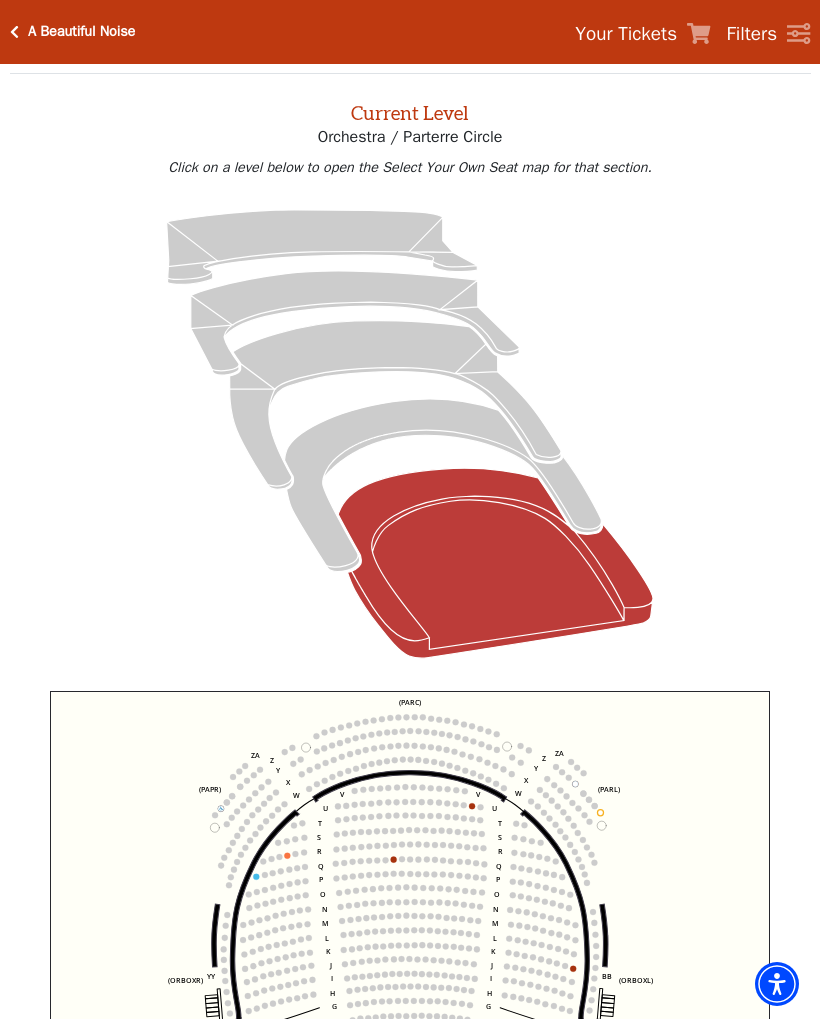 click 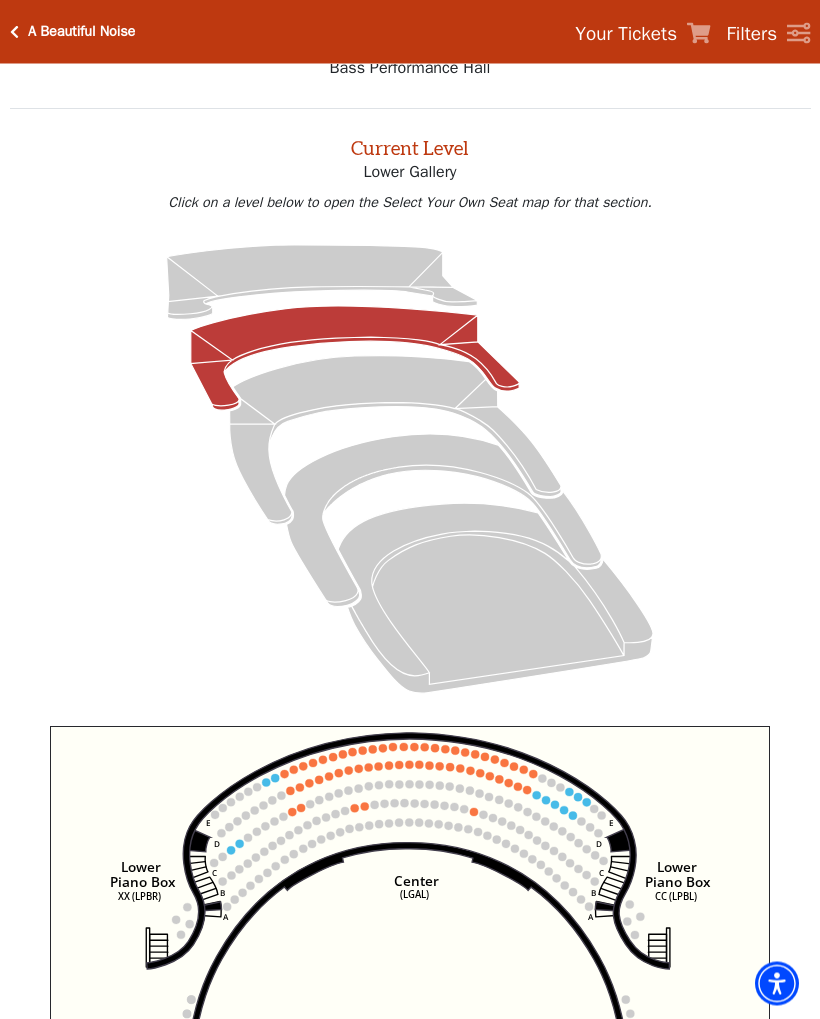 scroll, scrollTop: 76, scrollLeft: 0, axis: vertical 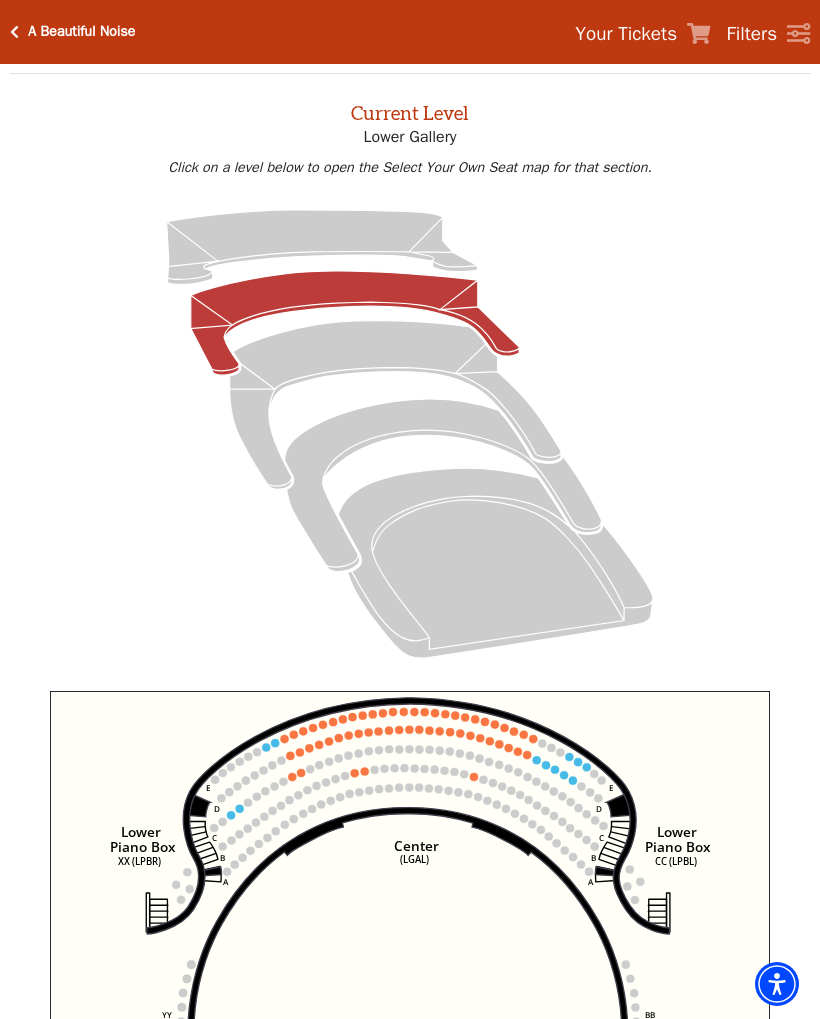 click 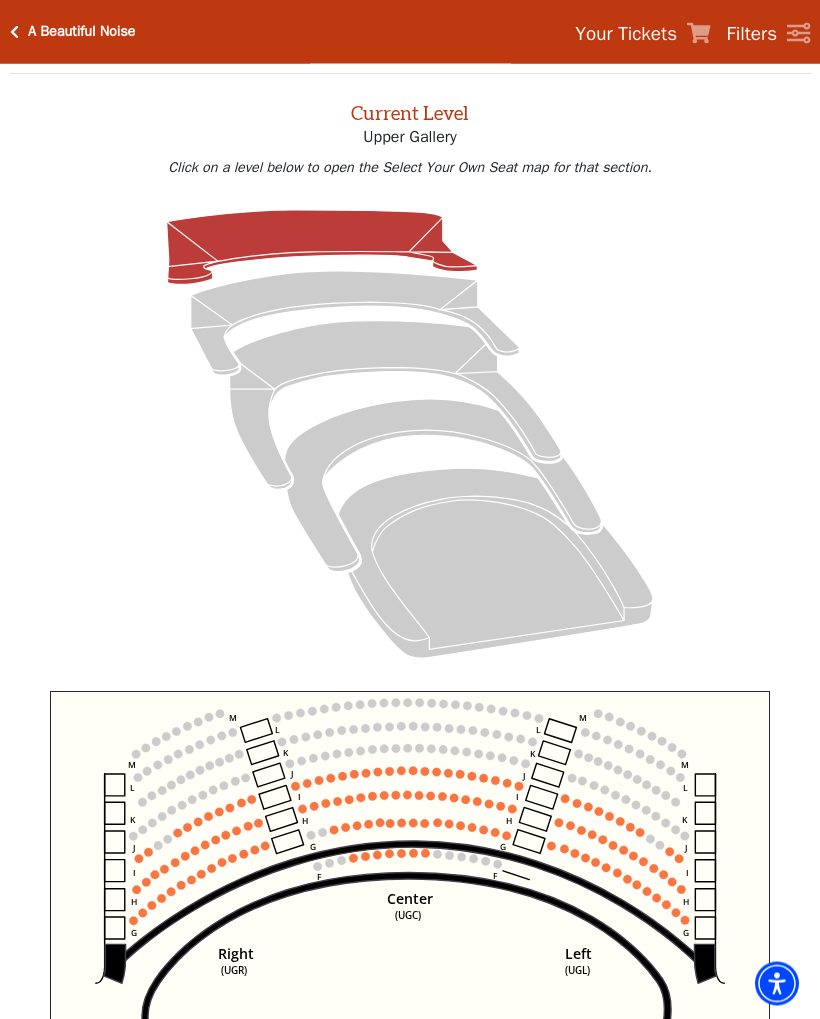 scroll, scrollTop: 76, scrollLeft: 0, axis: vertical 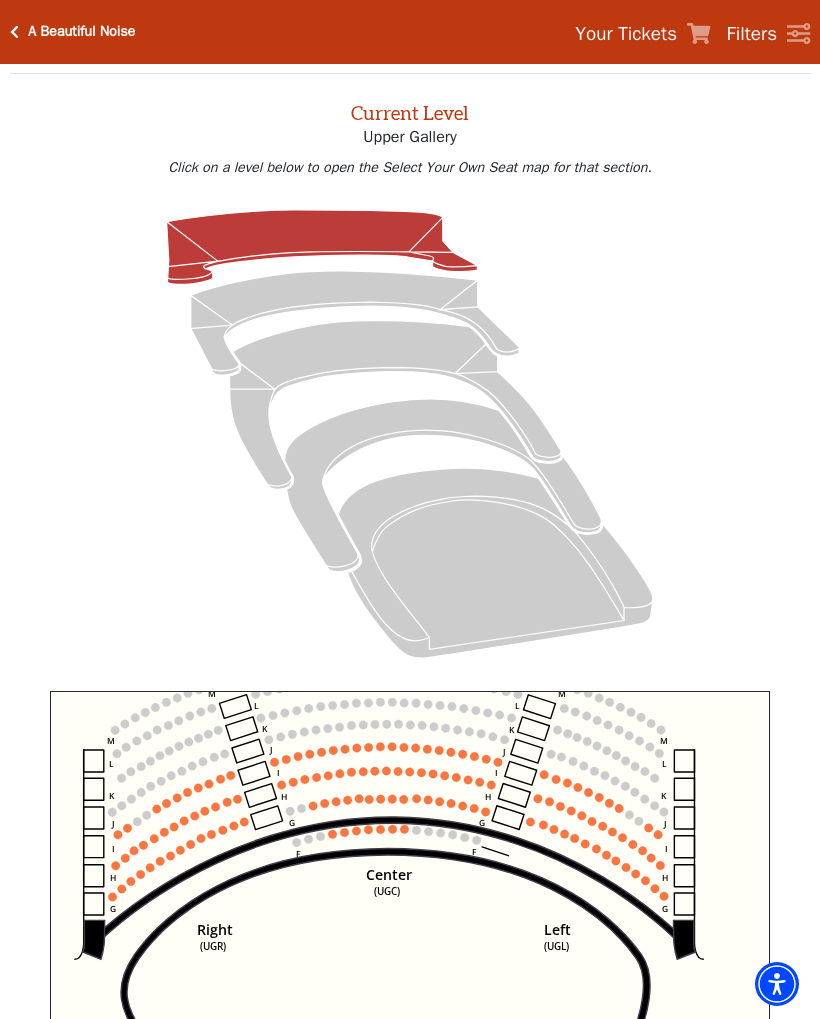 click 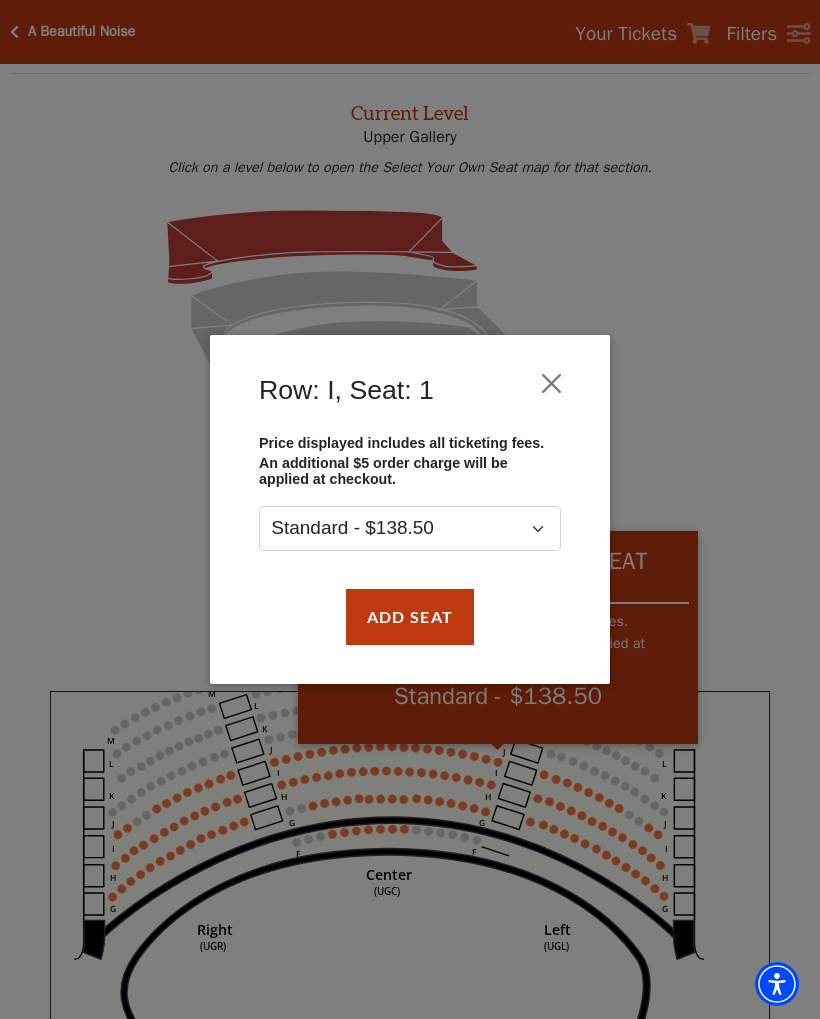 click at bounding box center [552, 383] 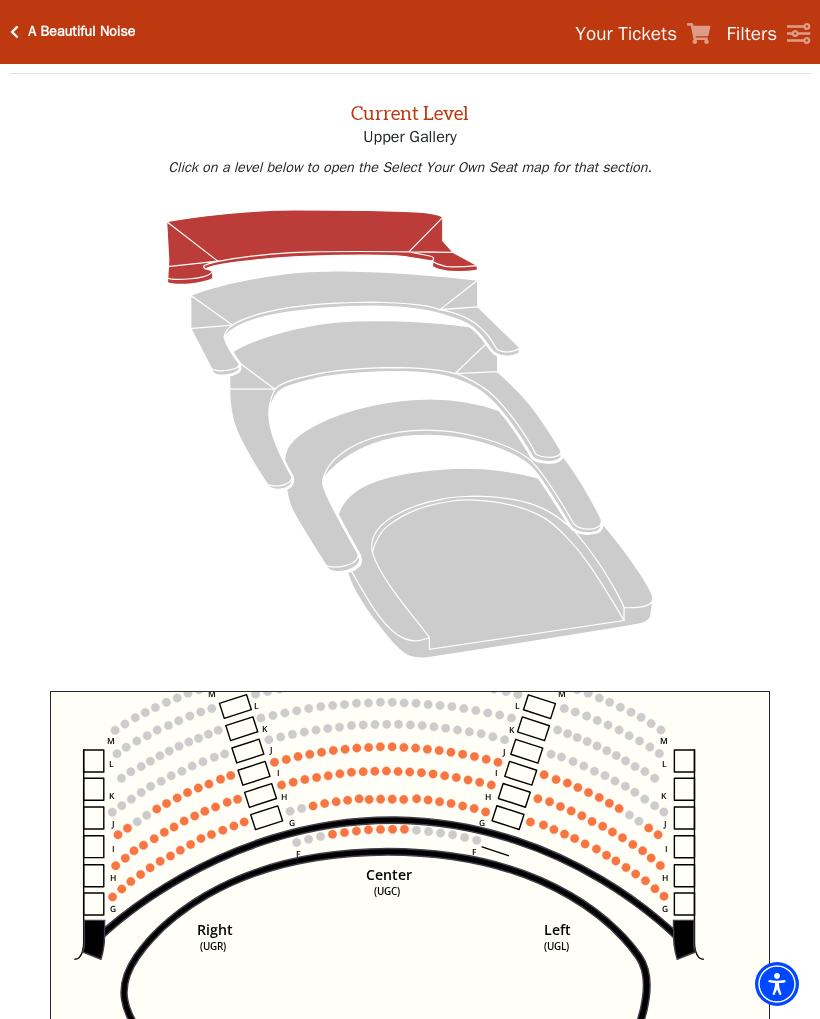 click 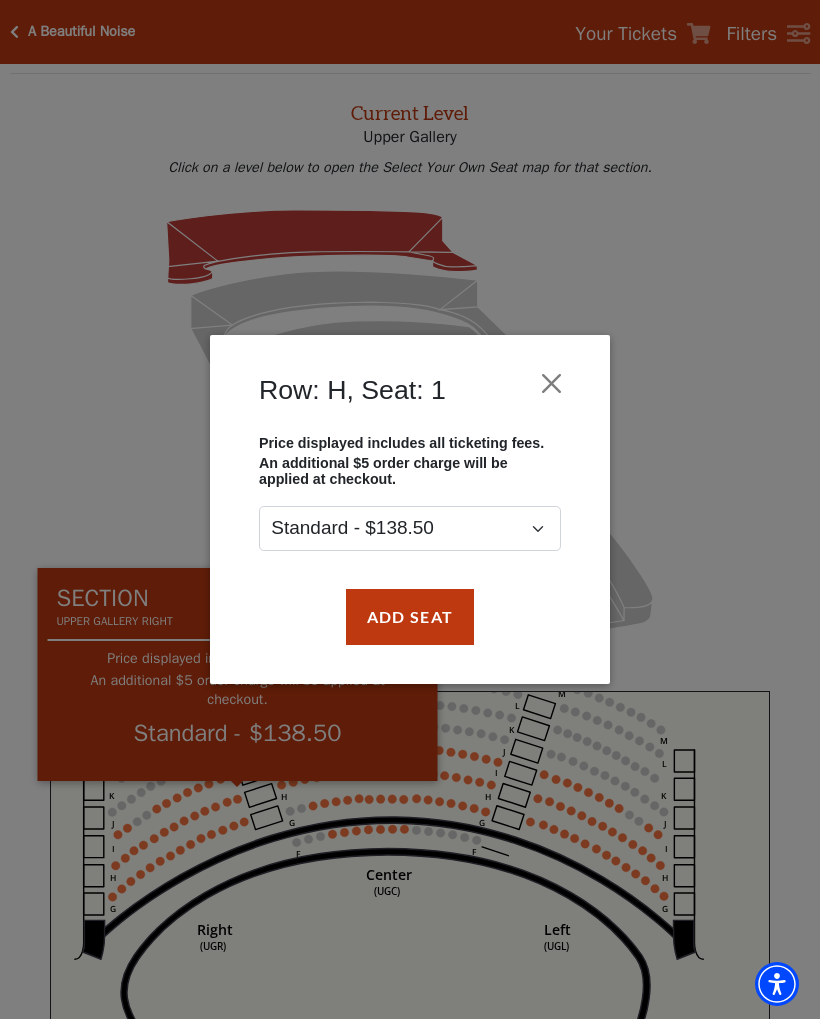 click at bounding box center [552, 383] 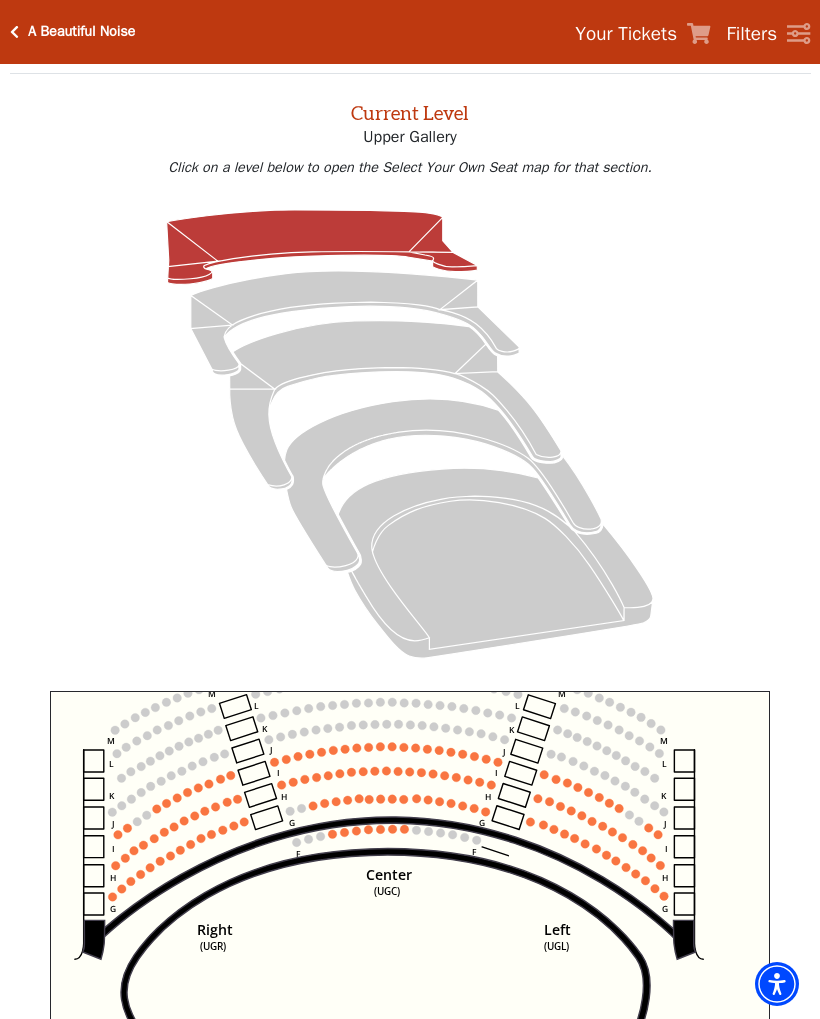 click 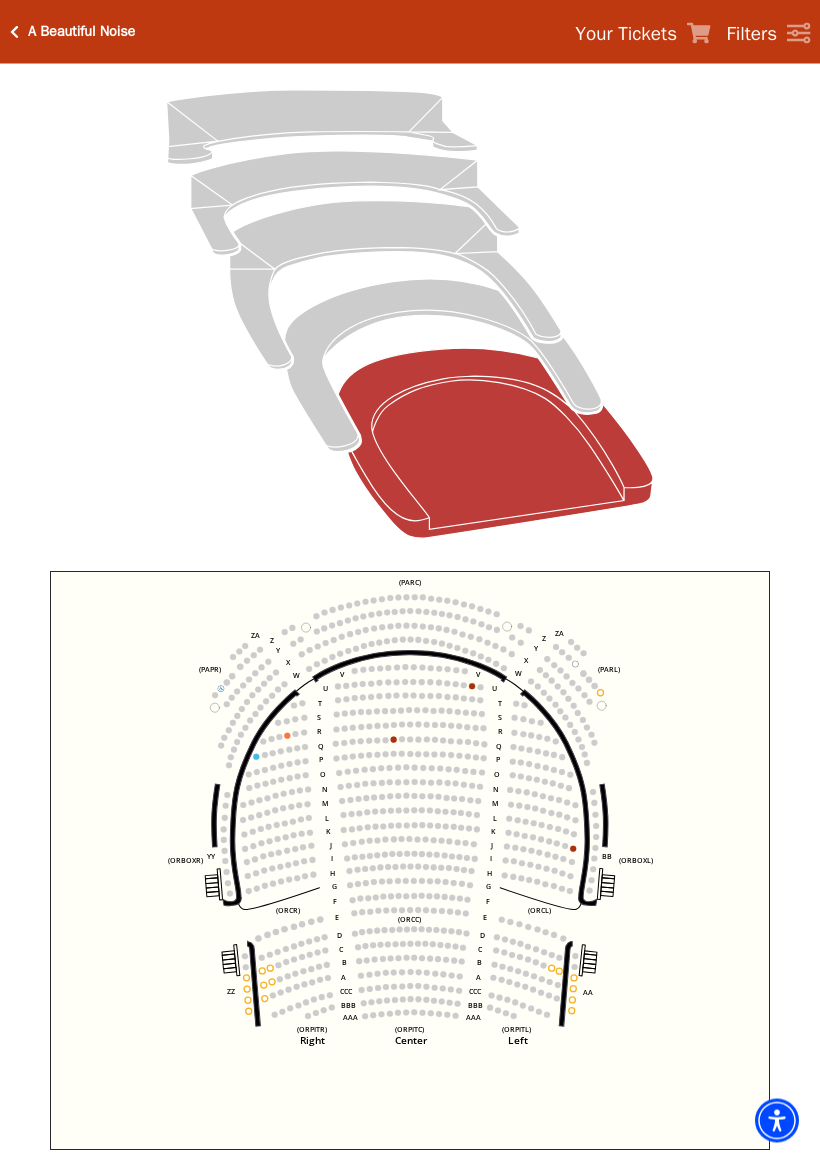 scroll, scrollTop: 209, scrollLeft: 0, axis: vertical 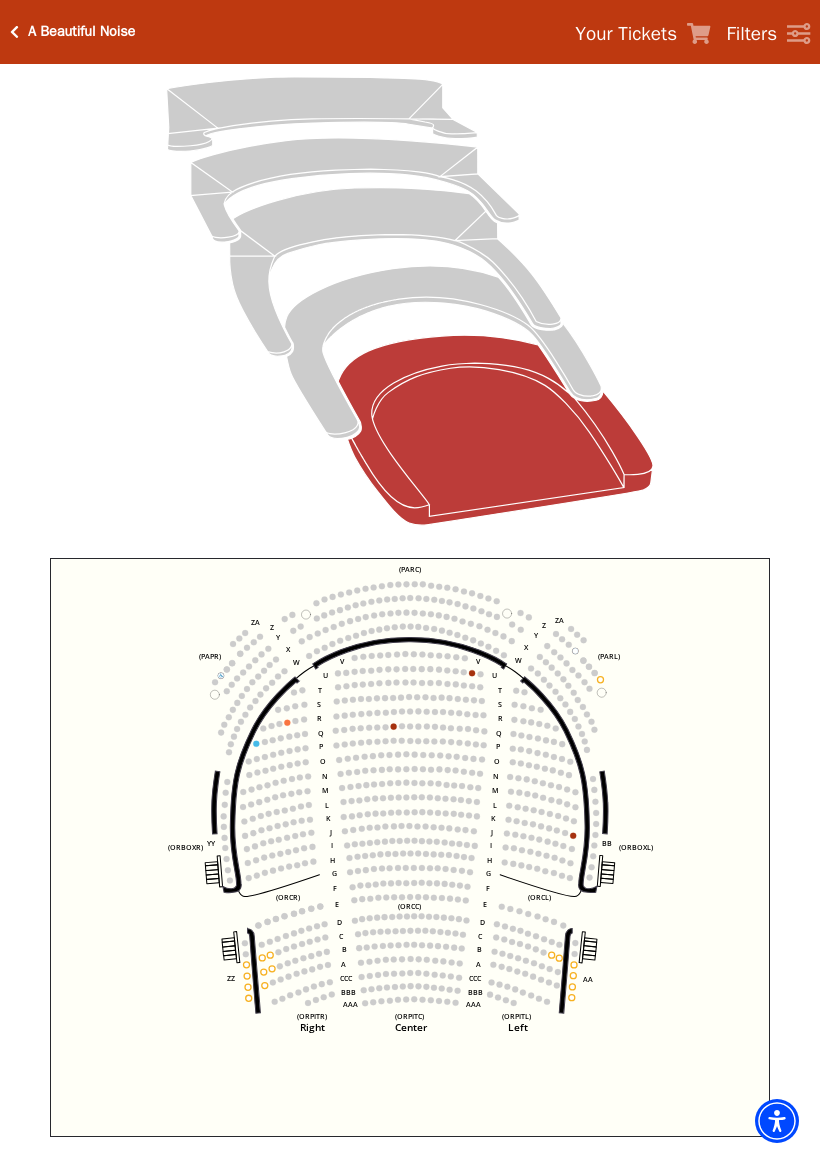 click on "Left   (ORPITL)   Right   (ORPITR)   Center   (ORPITC)   ZZ   AA   YY   BB   ZA   ZA   (ORCL)   (ORCR)   (ORCC)   (ORBOXL)   (ORBOXR)   (PARL)   (PAPR)   (PARC)   Z   Y   X   W   Z   Y   X   W   V   U   T   S   R   Q   P   O   N   M   L   K   J   I   H   G   F   E   D   C   B   A   CCC   BBB   AAA   V   U   T   S   R   Q   P   O   N   M   L   K   J   I   H   G   F   E   D   C   B   A   CCC   BBB   AAA" 